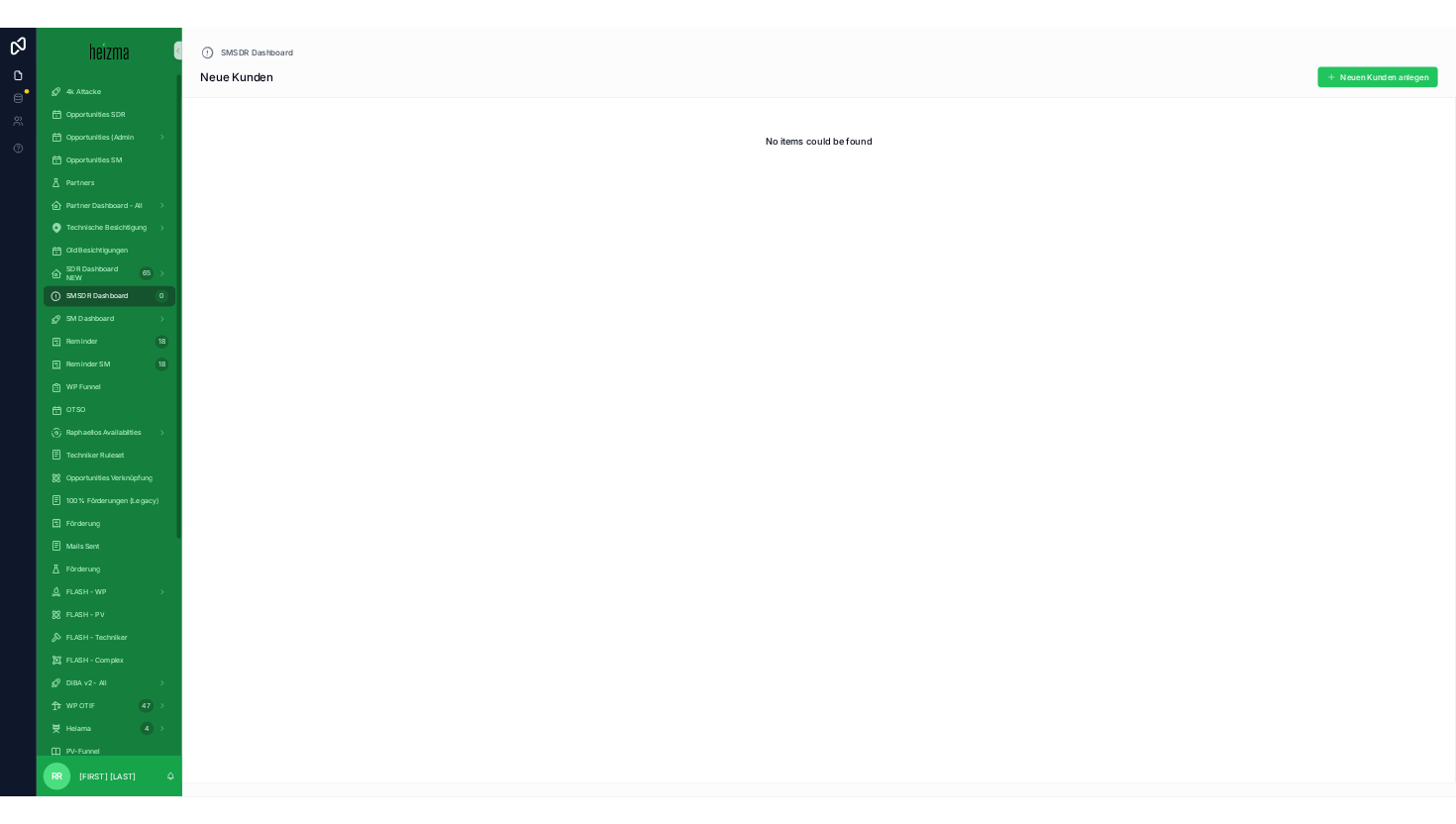 scroll, scrollTop: 0, scrollLeft: 0, axis: both 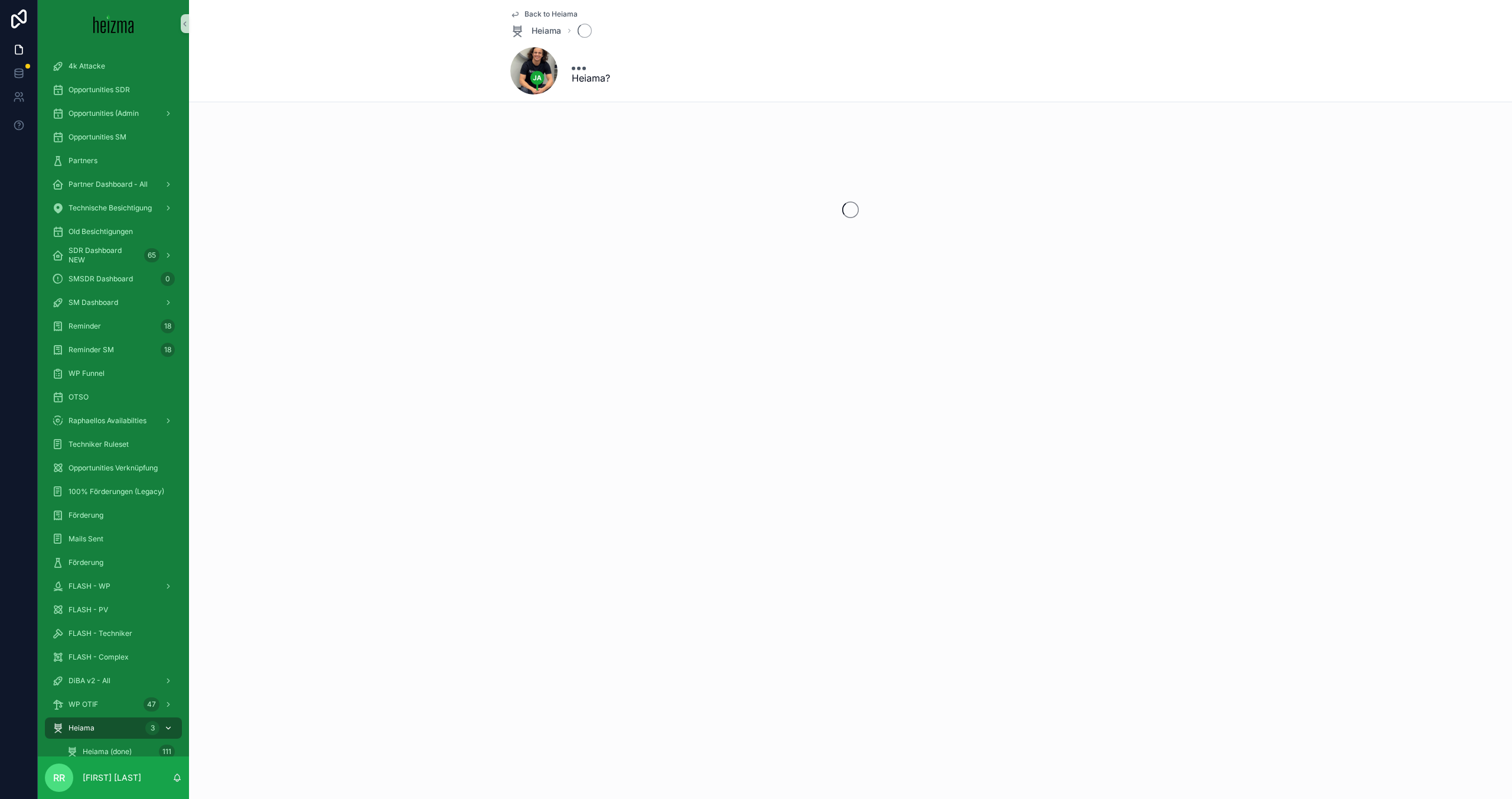 click on "Heiama" at bounding box center (82, 728) 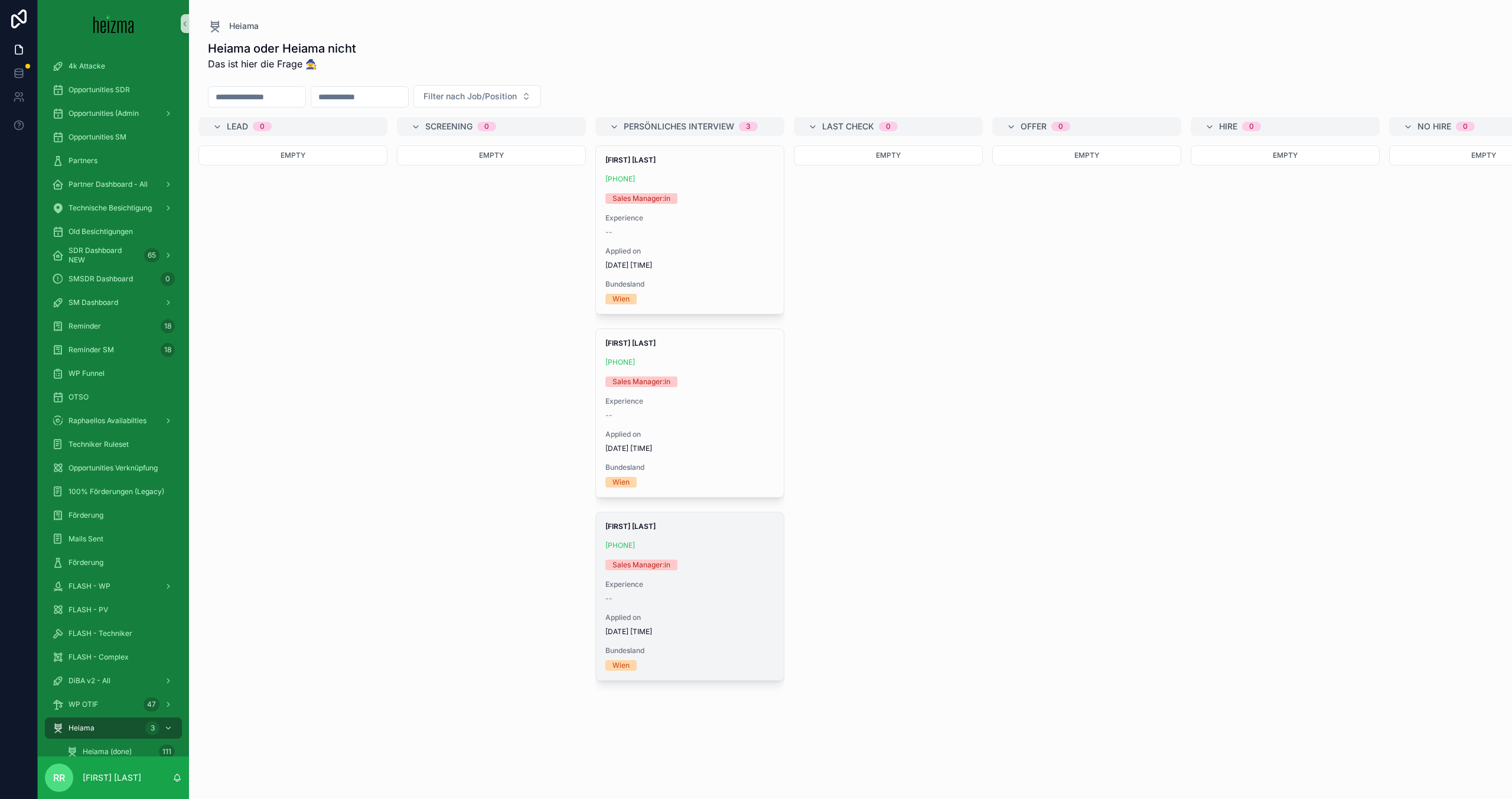 click on "[PHONE]" at bounding box center [690, 545] 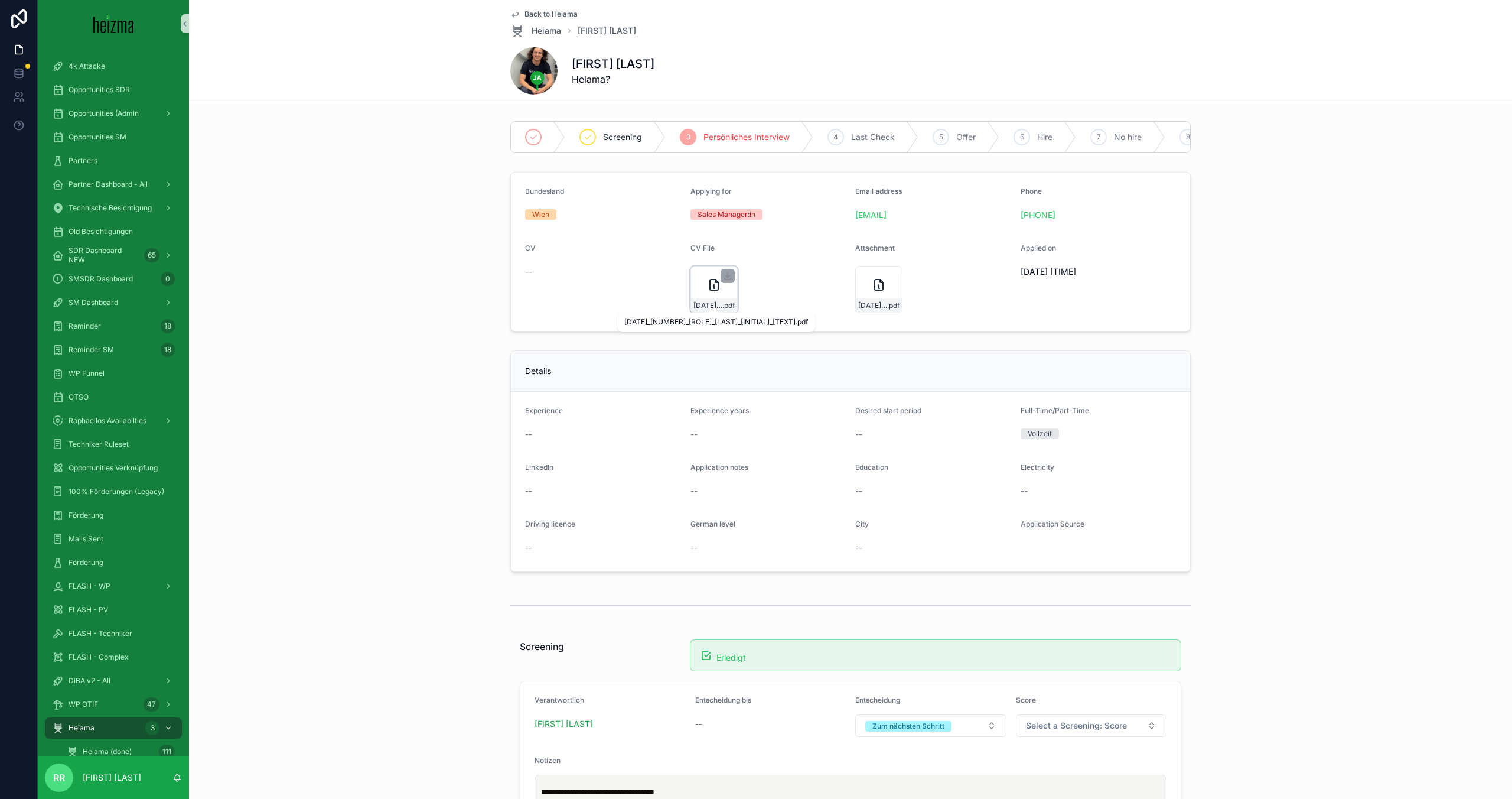 click on ".pdf" at bounding box center (728, 306) 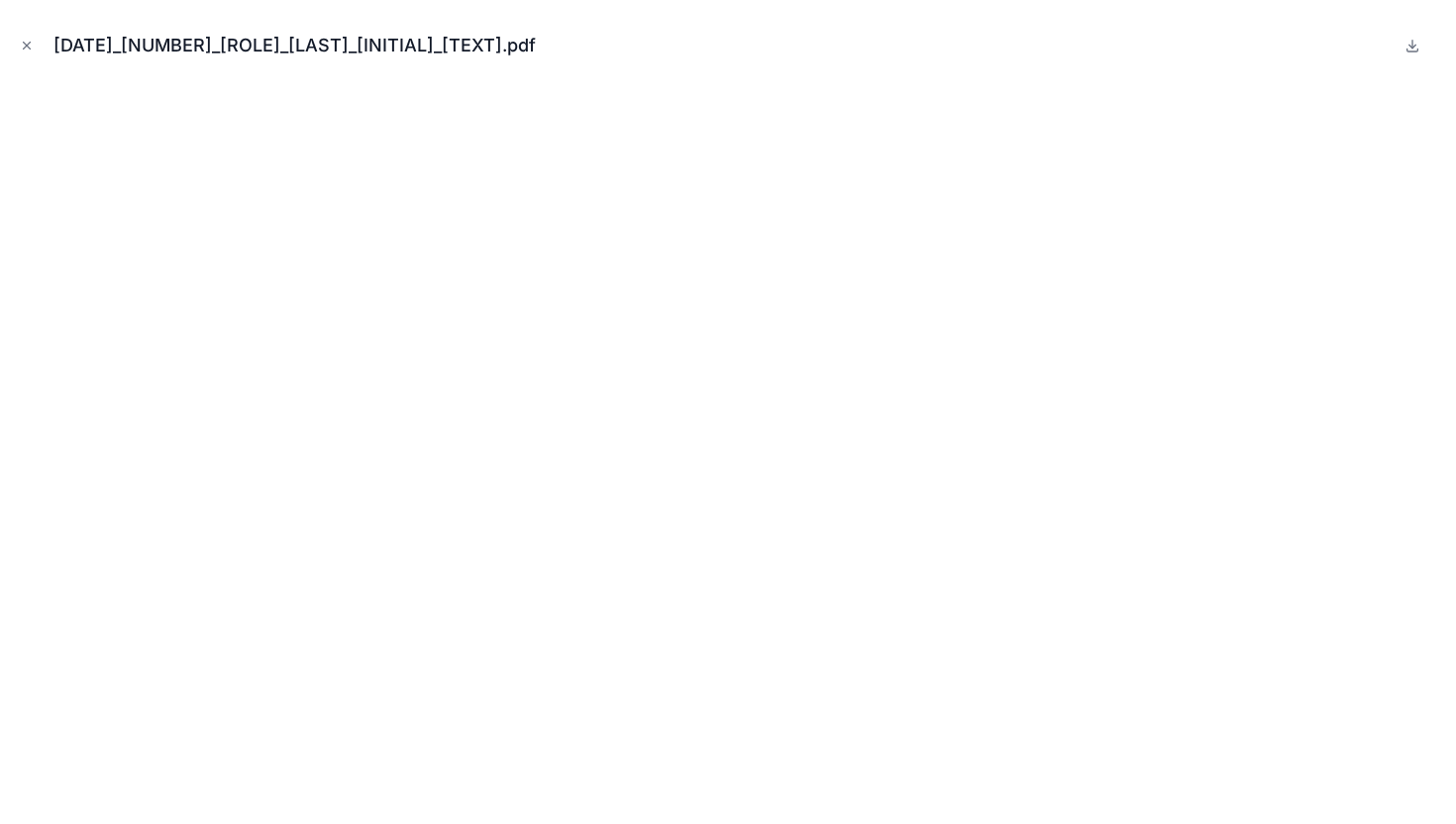 scroll, scrollTop: 804, scrollLeft: 0, axis: vertical 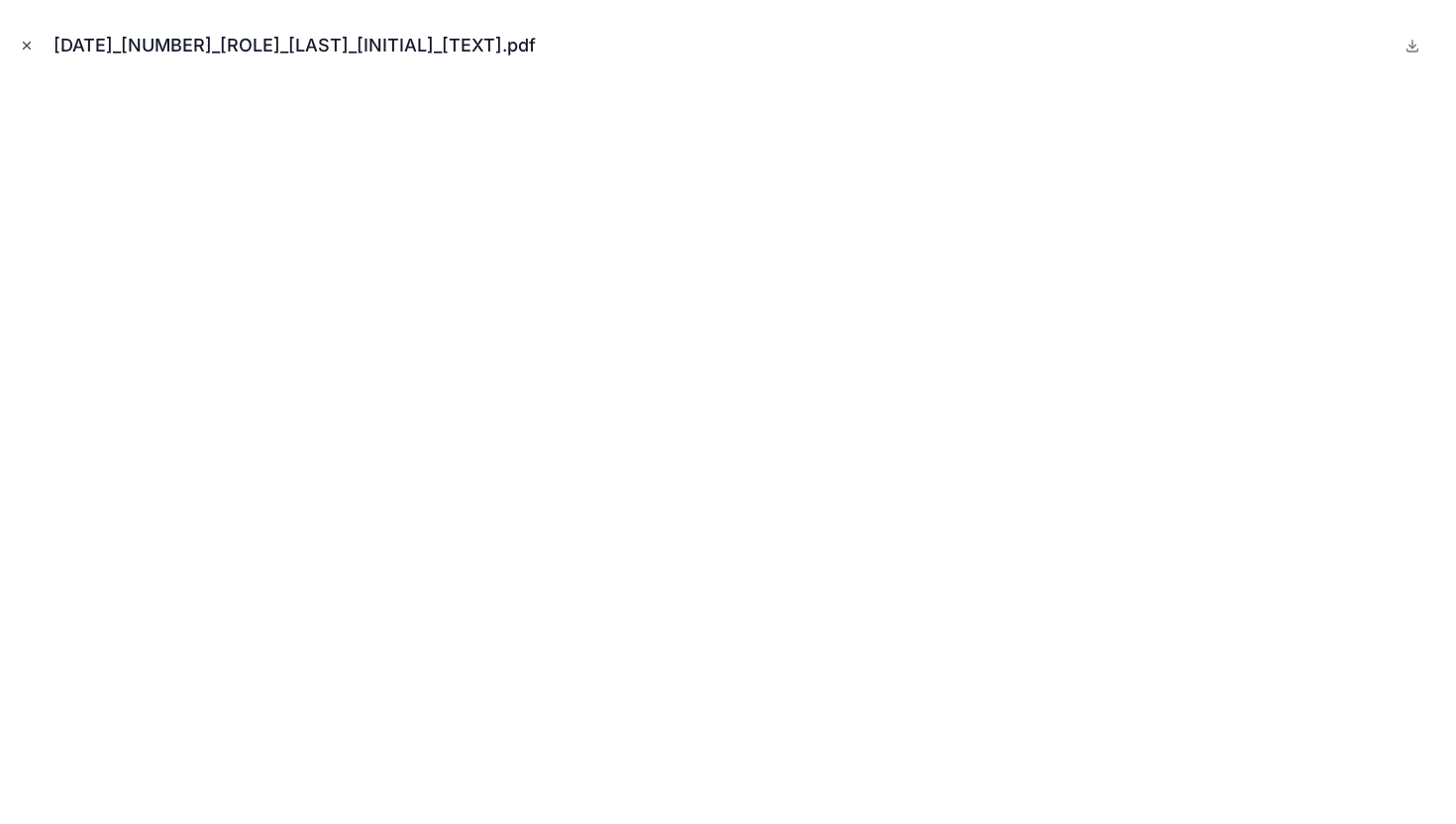 click 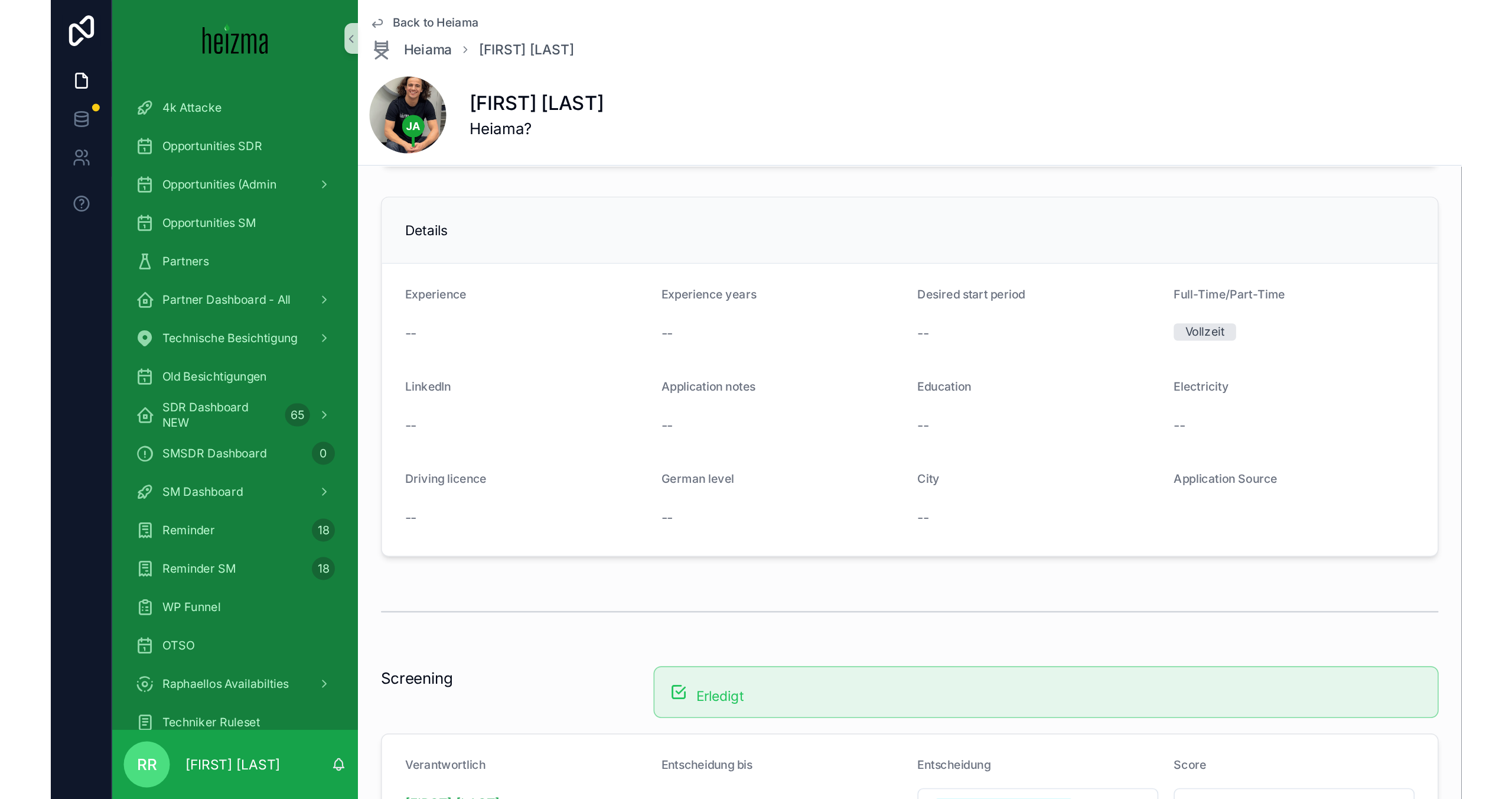 scroll, scrollTop: 0, scrollLeft: 0, axis: both 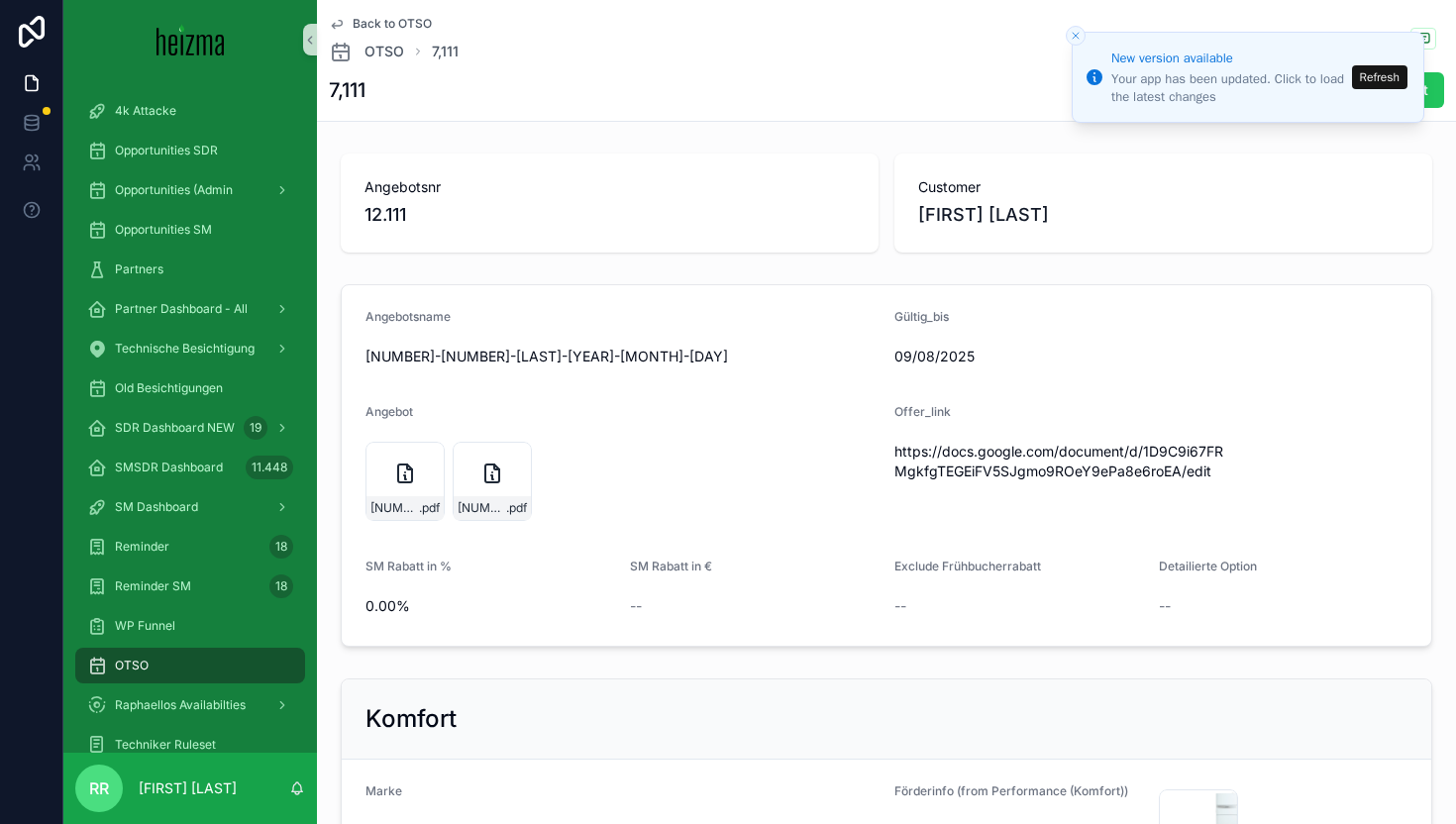 click on "Refresh" at bounding box center (1380, 77) 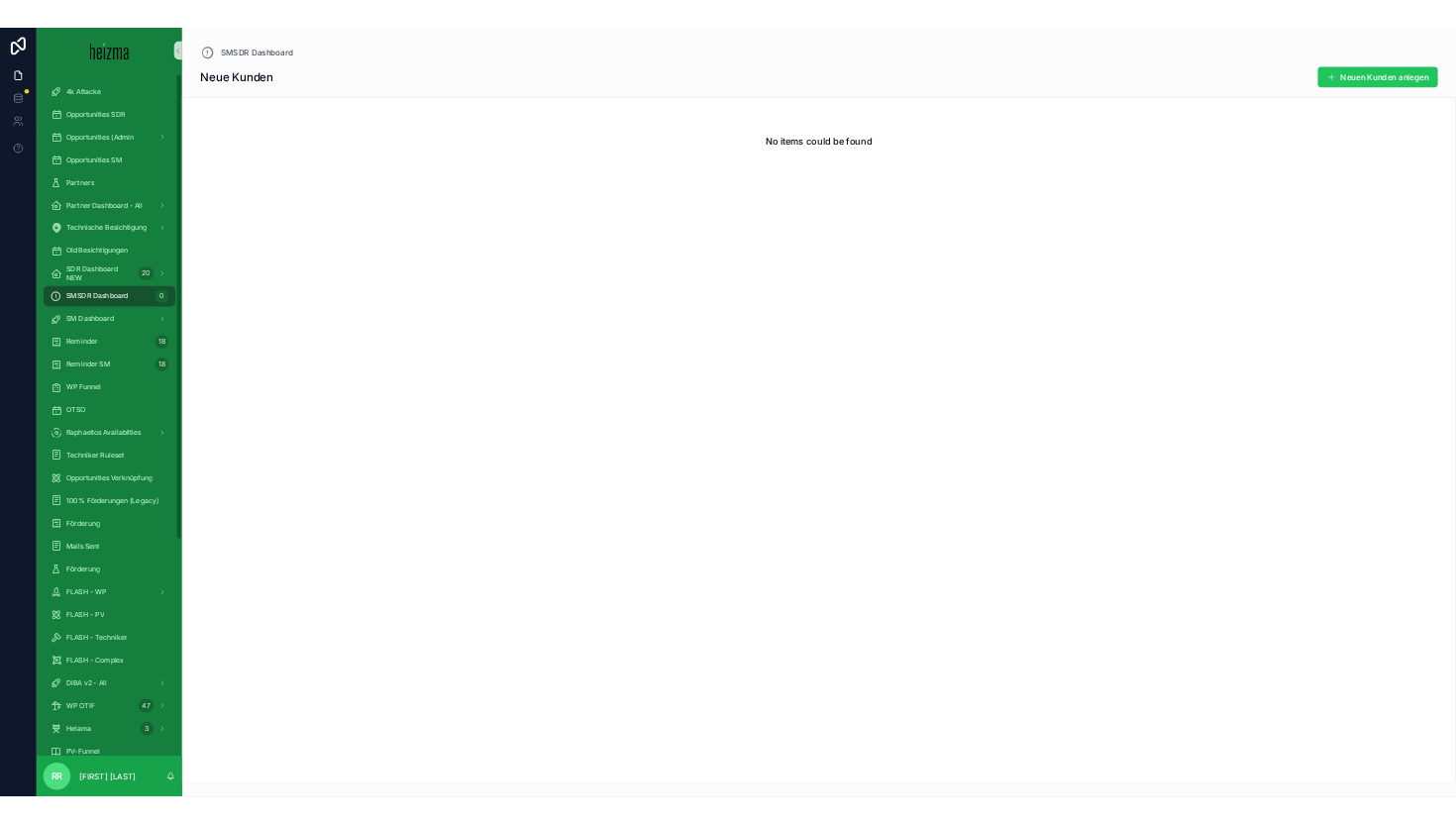 scroll, scrollTop: 0, scrollLeft: 0, axis: both 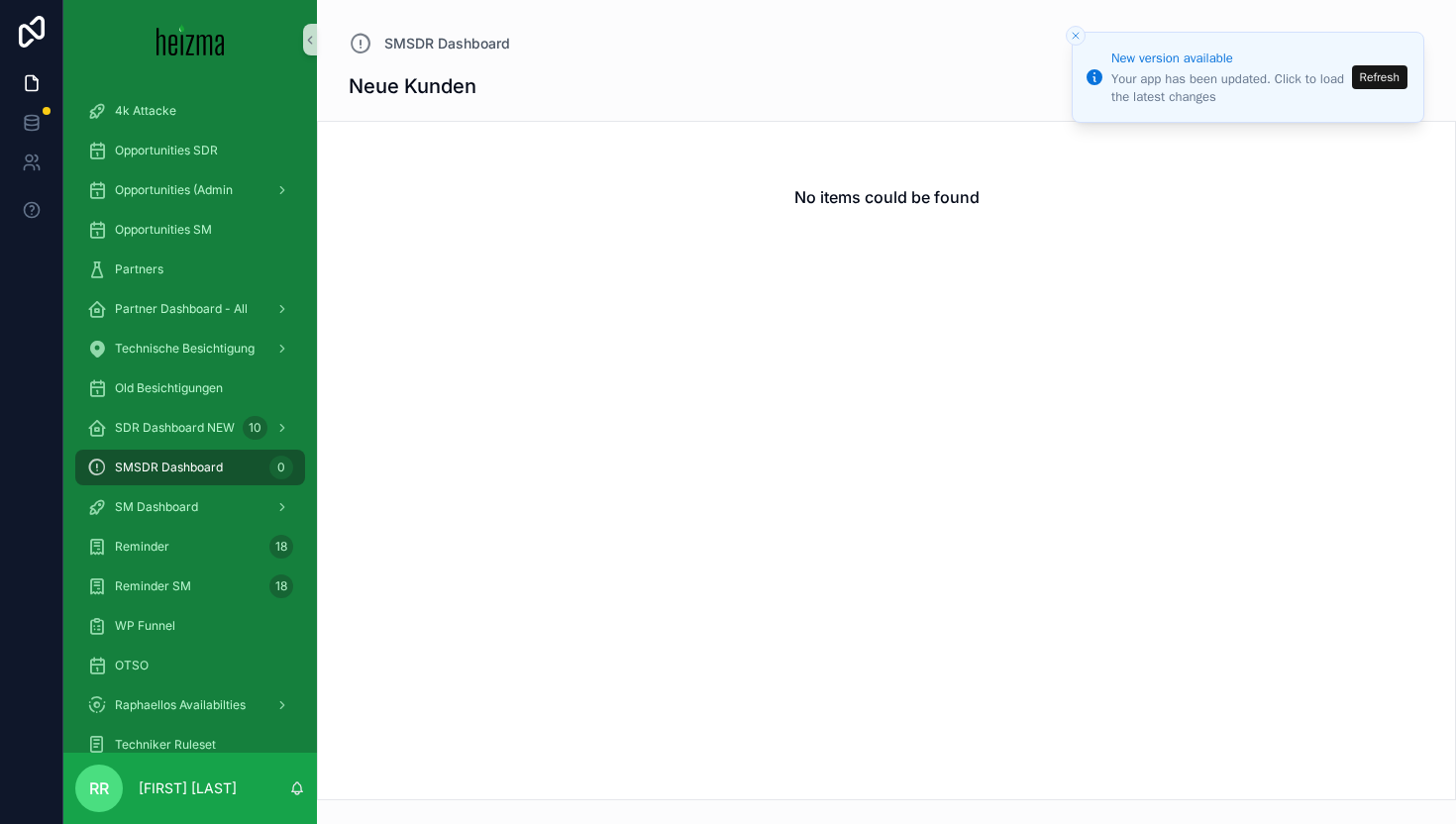 click on "Refresh" at bounding box center [1380, 77] 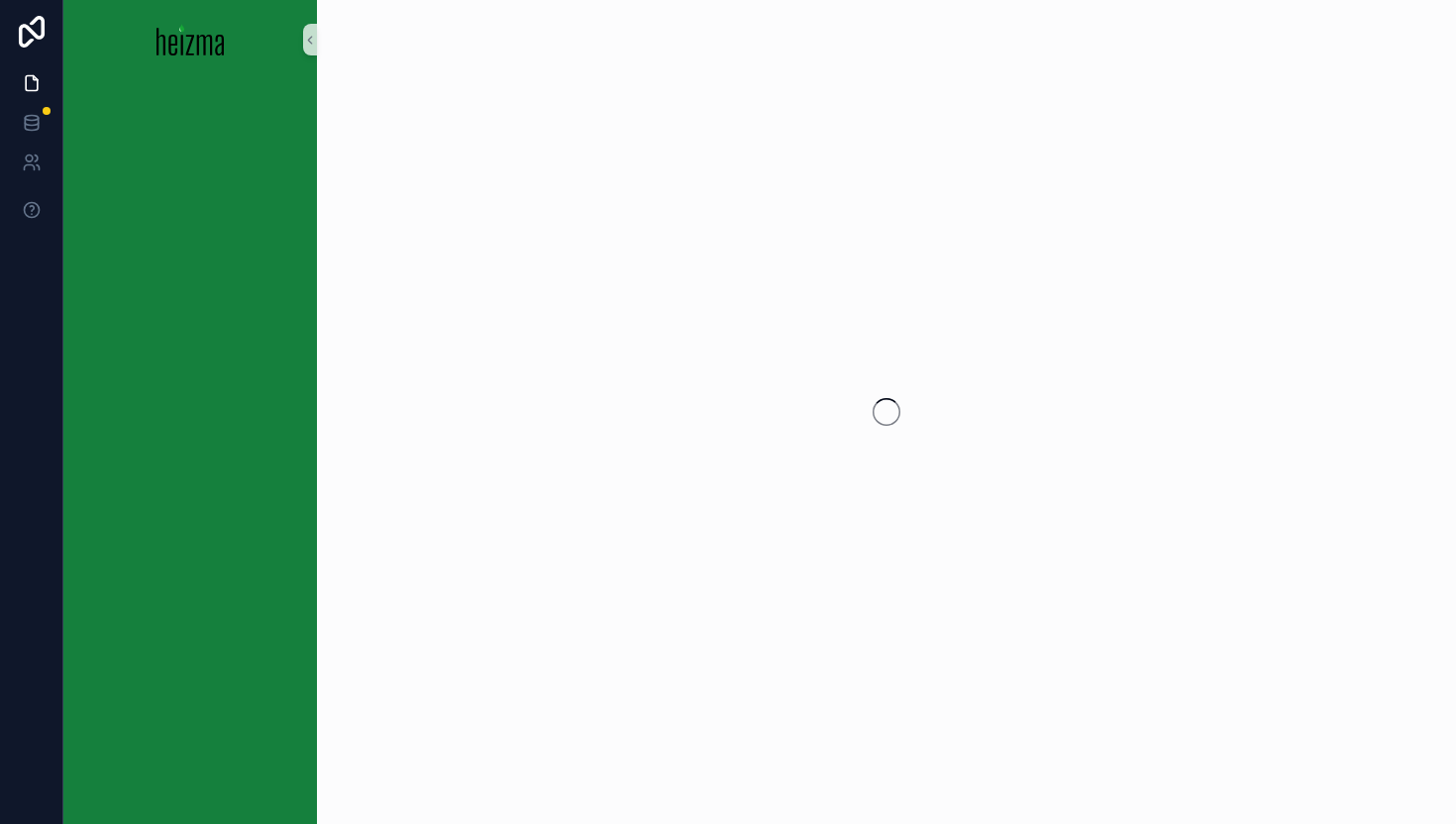 scroll, scrollTop: 0, scrollLeft: 0, axis: both 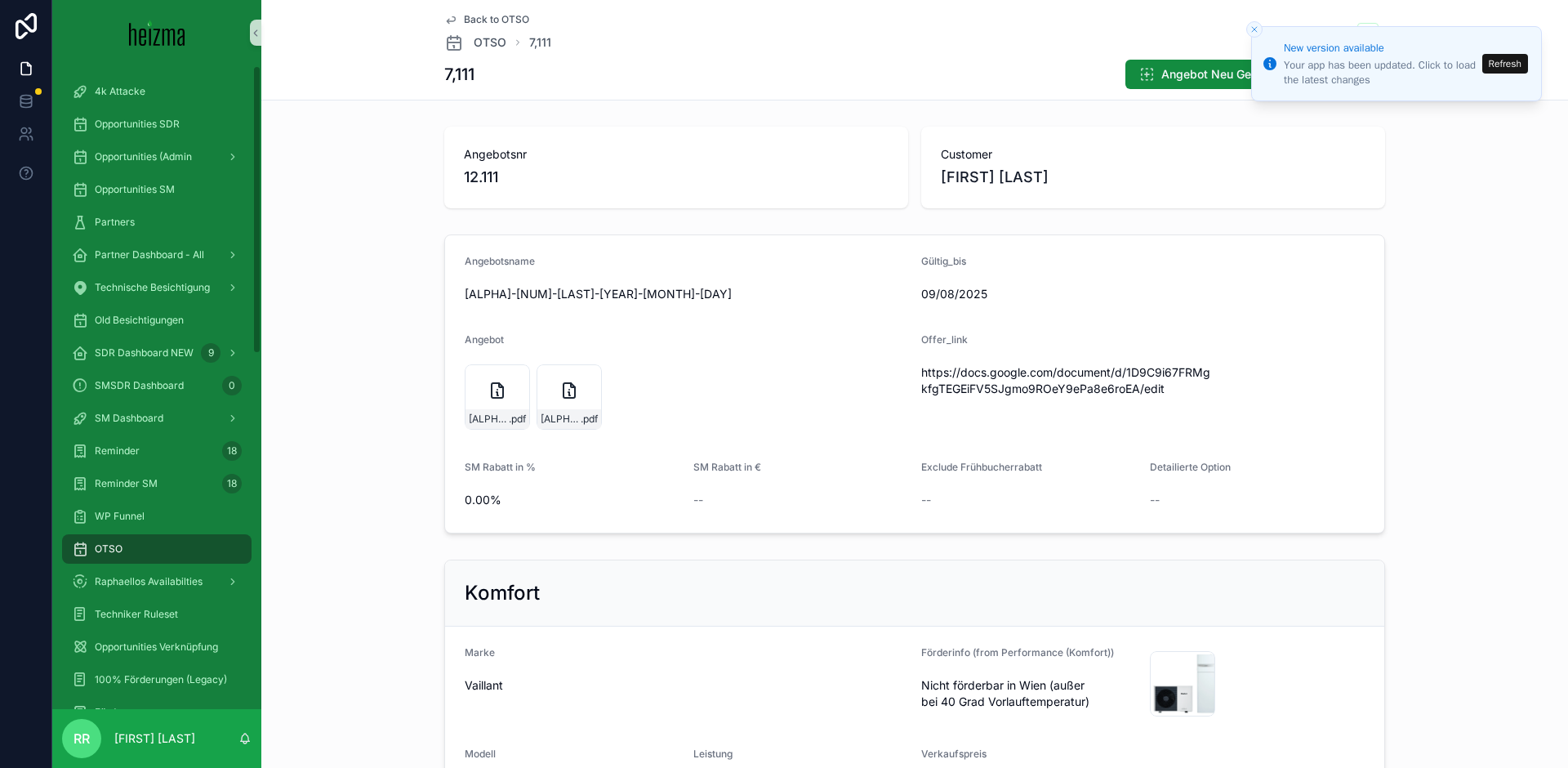 click on "OTSO" at bounding box center [157, 549] 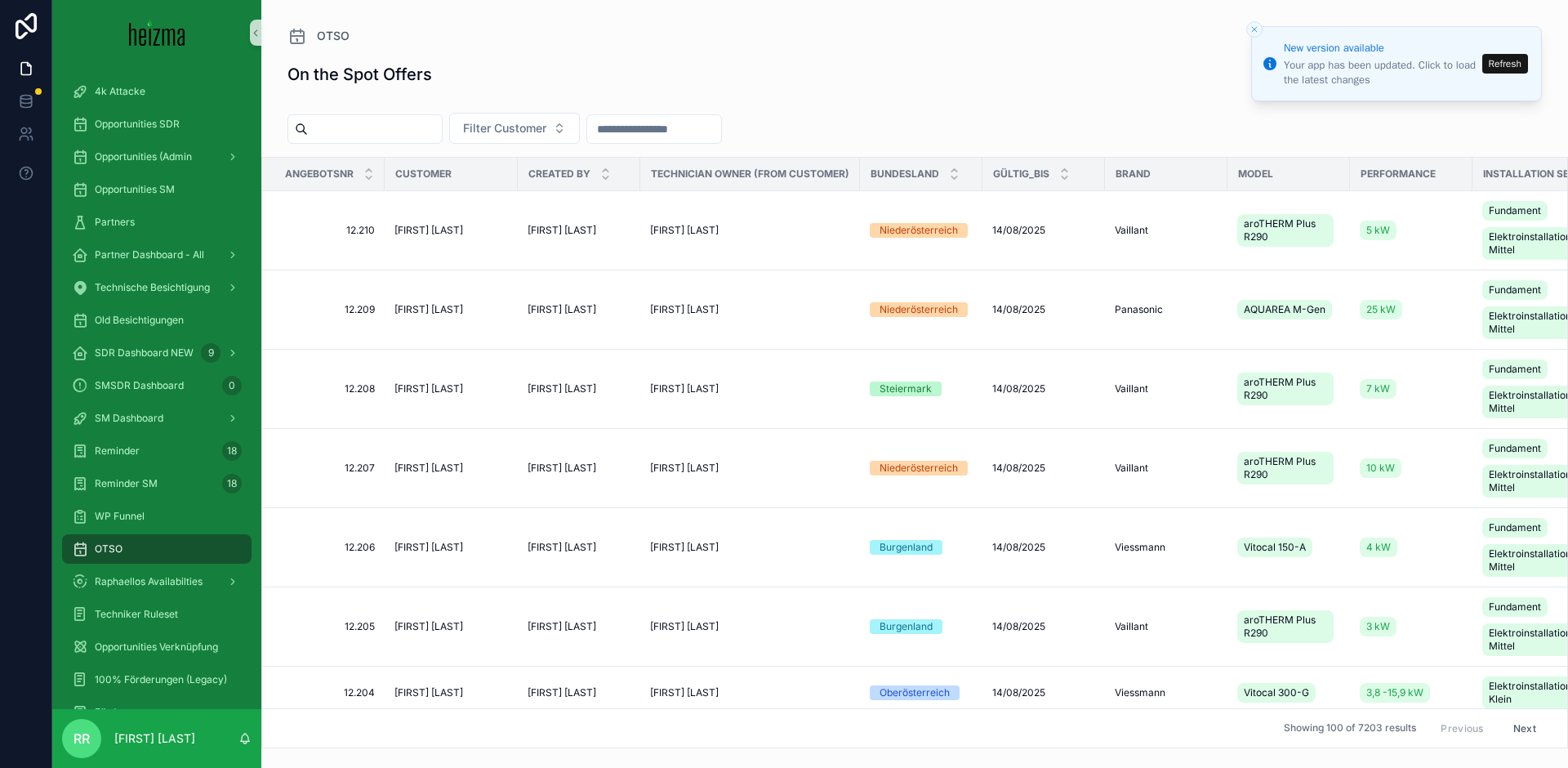 click on "Refresh" at bounding box center [1505, 64] 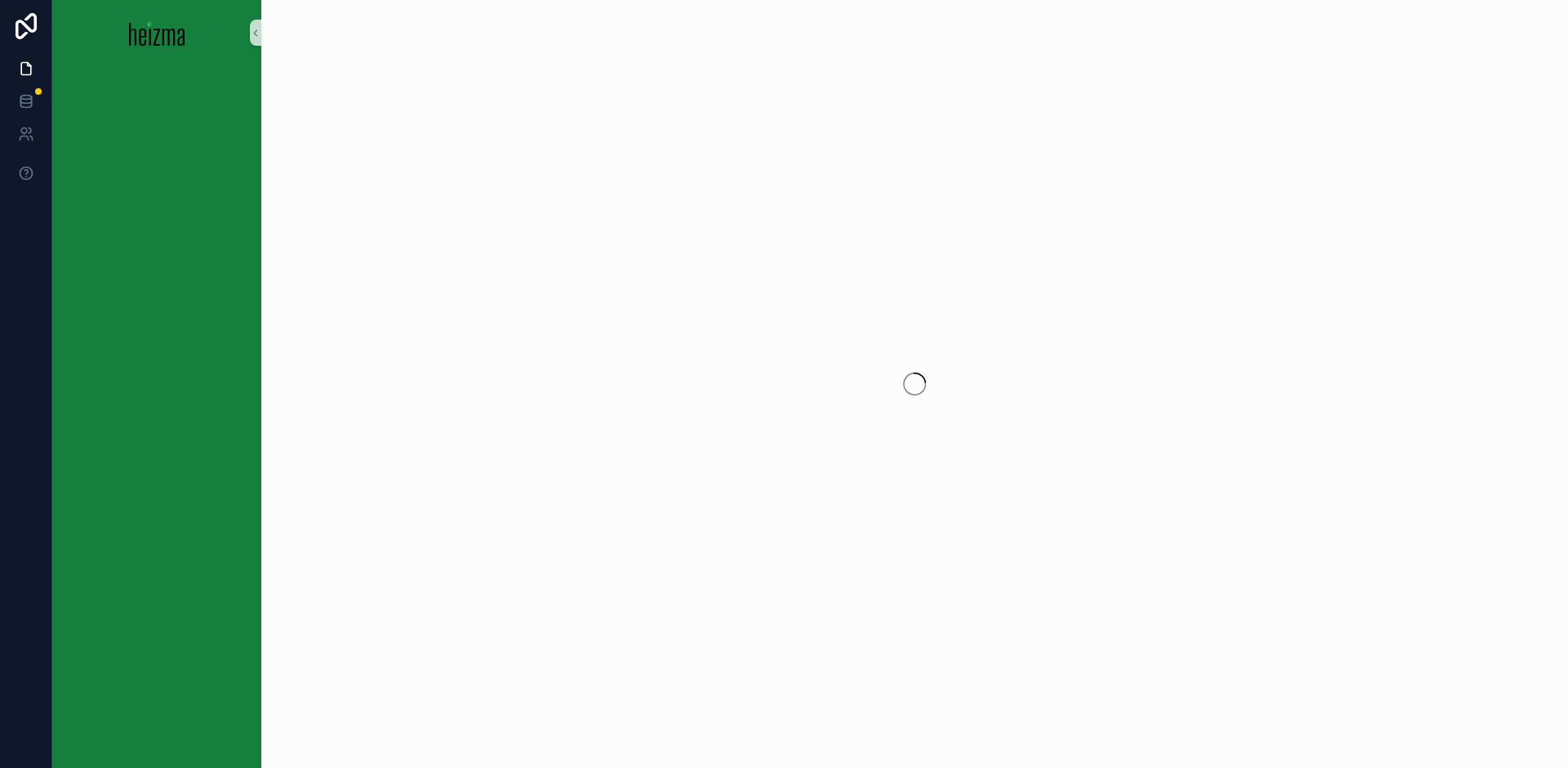 scroll, scrollTop: 0, scrollLeft: 0, axis: both 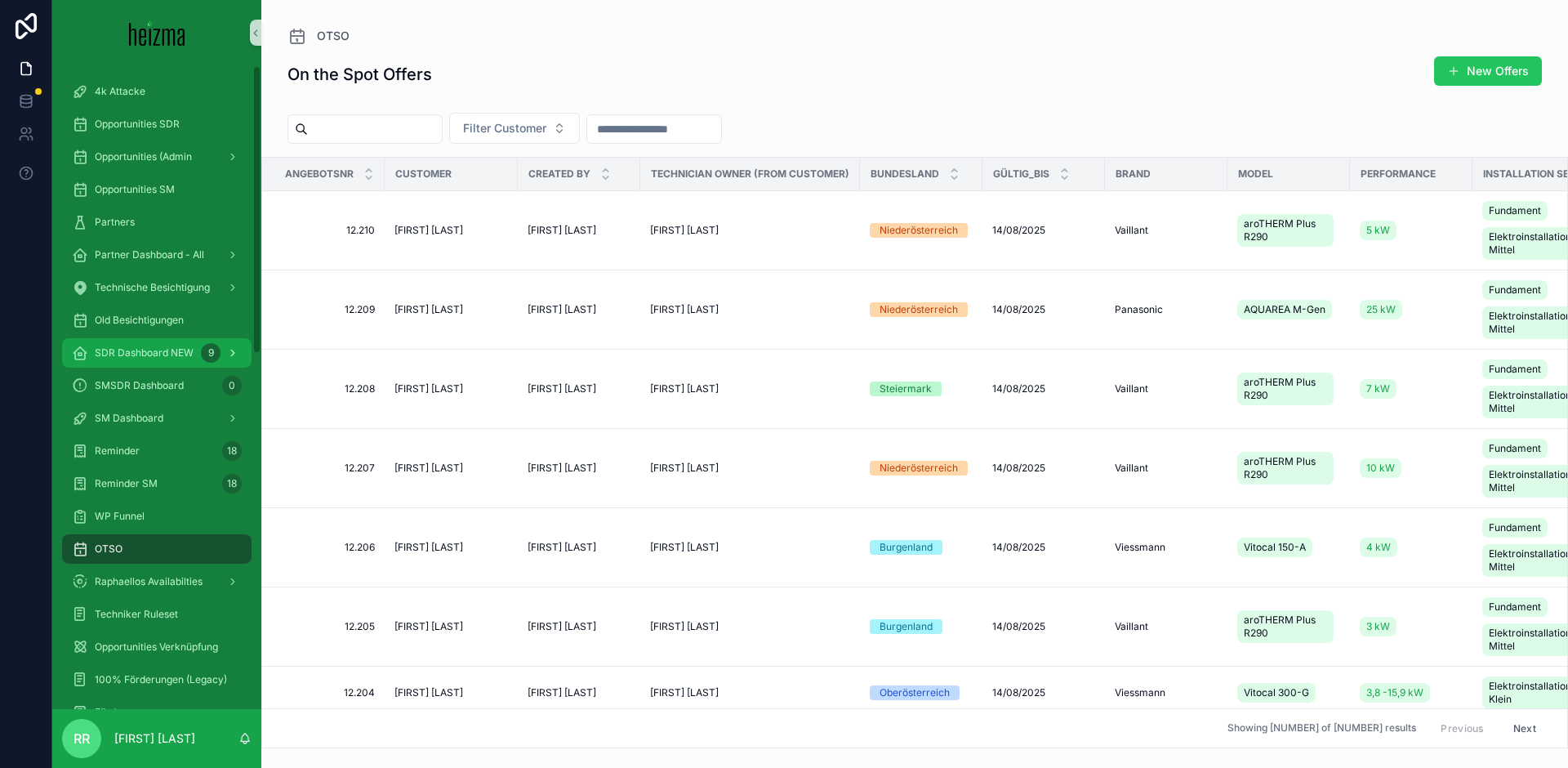 click on "SDR Dashboard NEW" at bounding box center [144, 353] 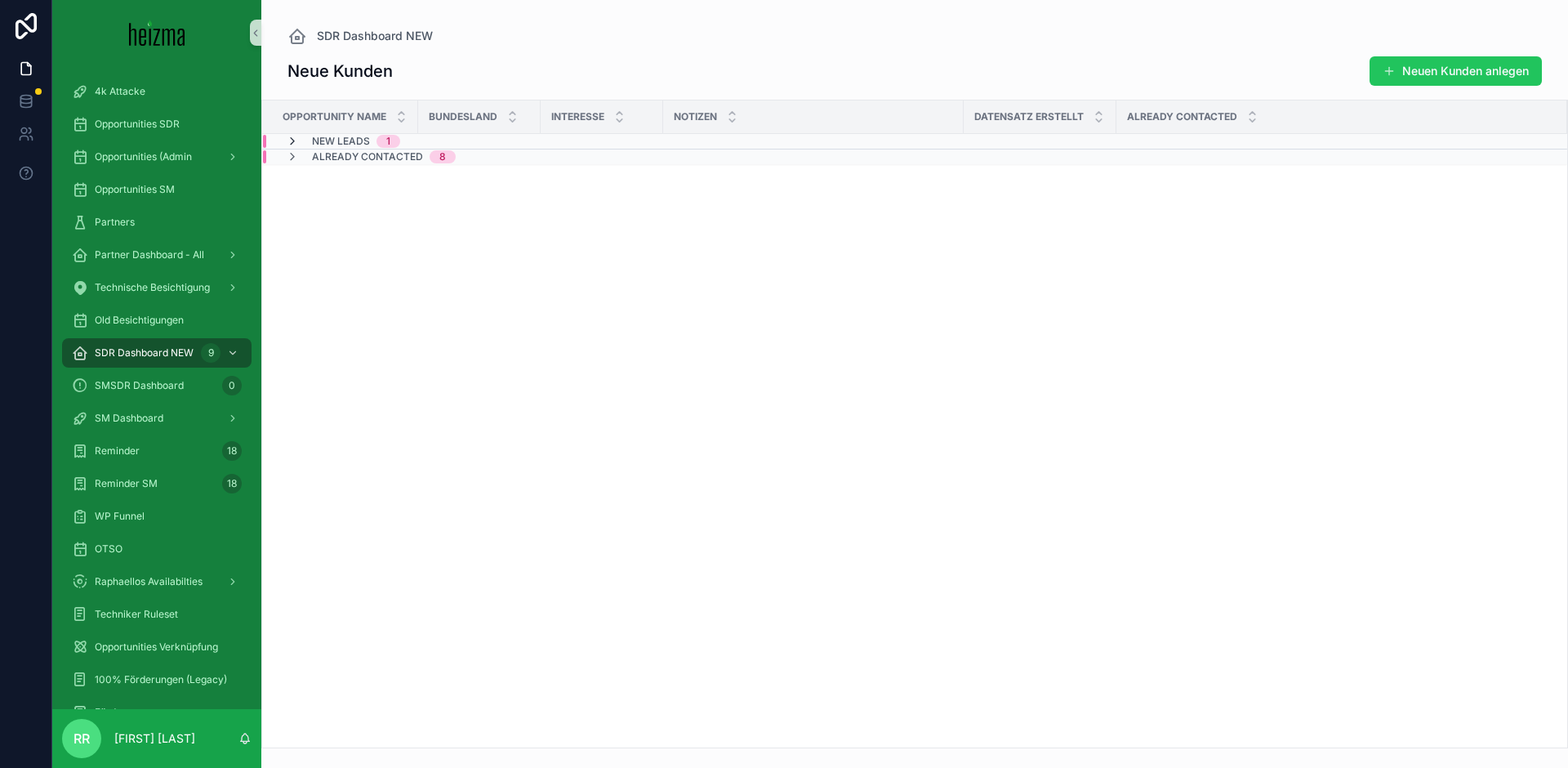 click at bounding box center (292, 141) 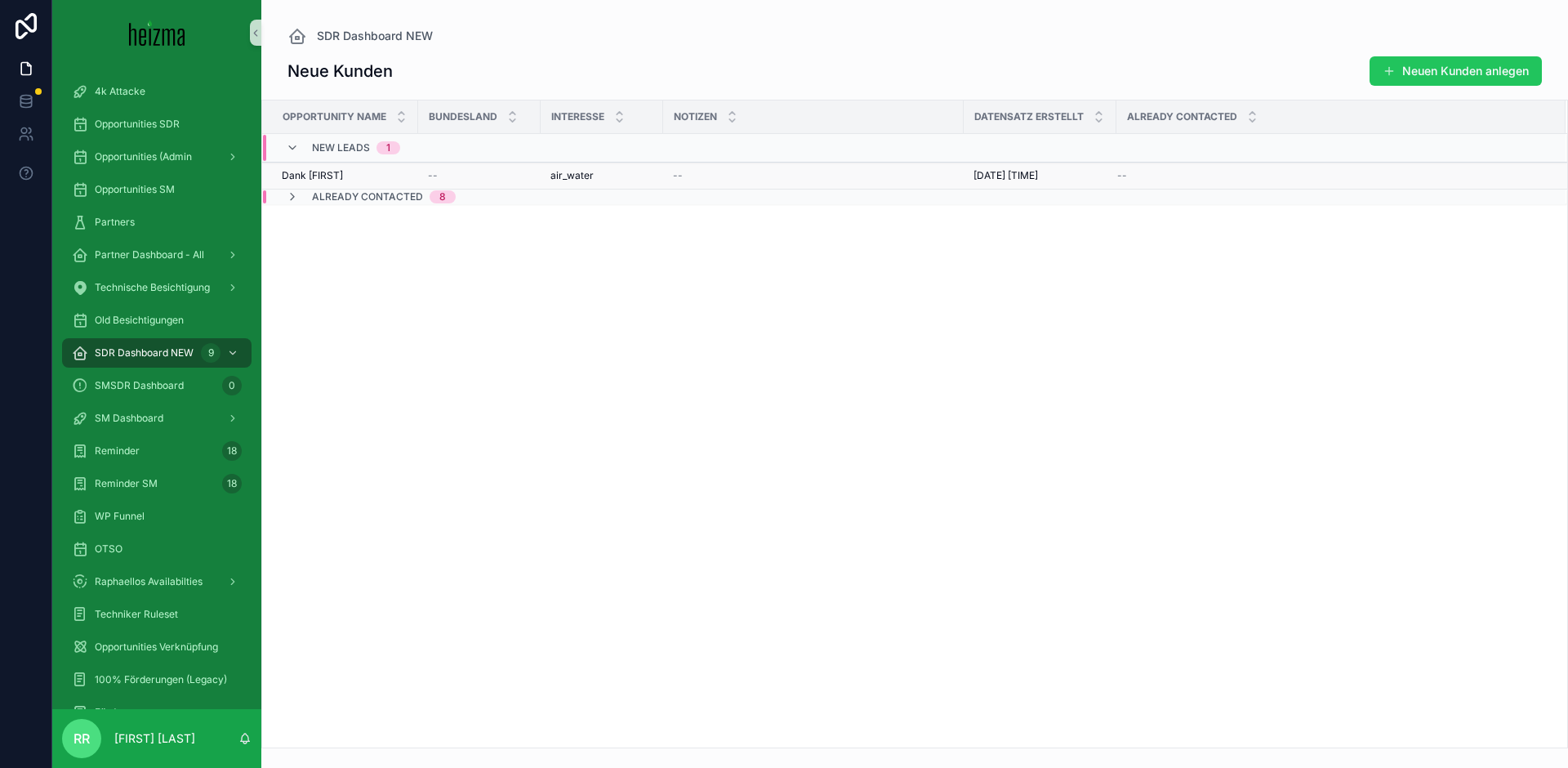 click on "Dank [FIRST]" at bounding box center [312, 176] 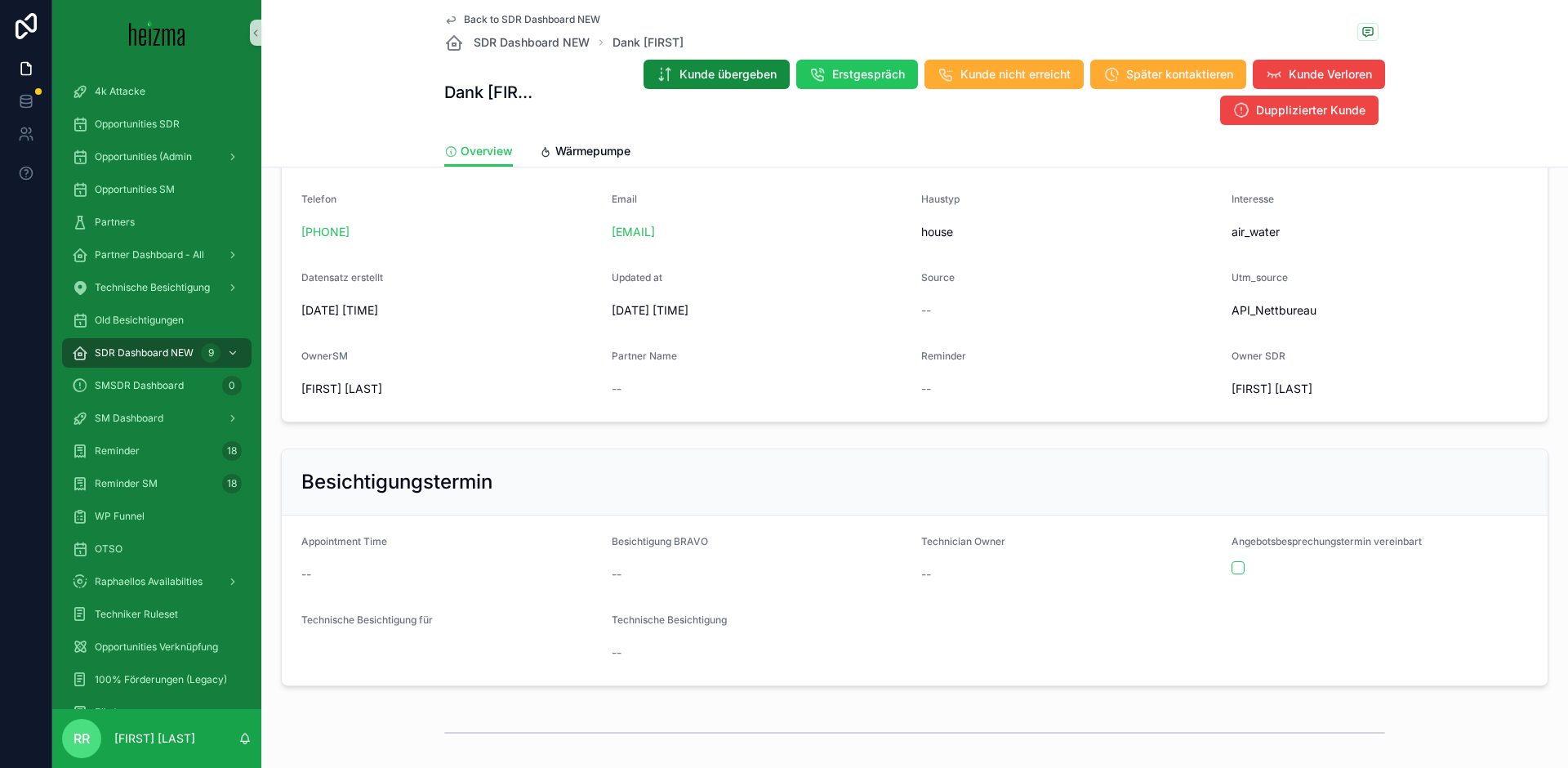 scroll, scrollTop: 333, scrollLeft: 0, axis: vertical 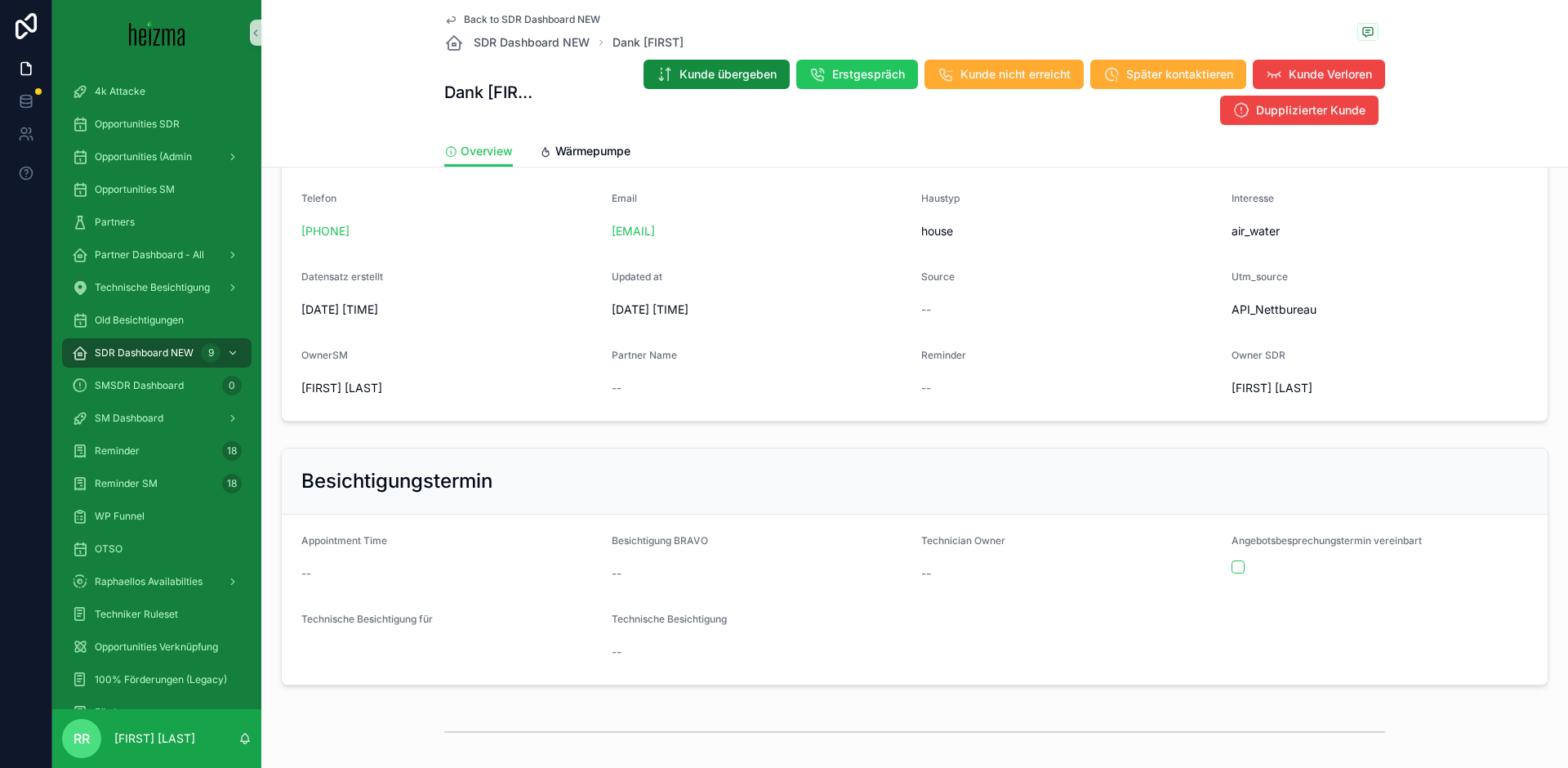 click on "Technician Owner" at bounding box center (963, 540) 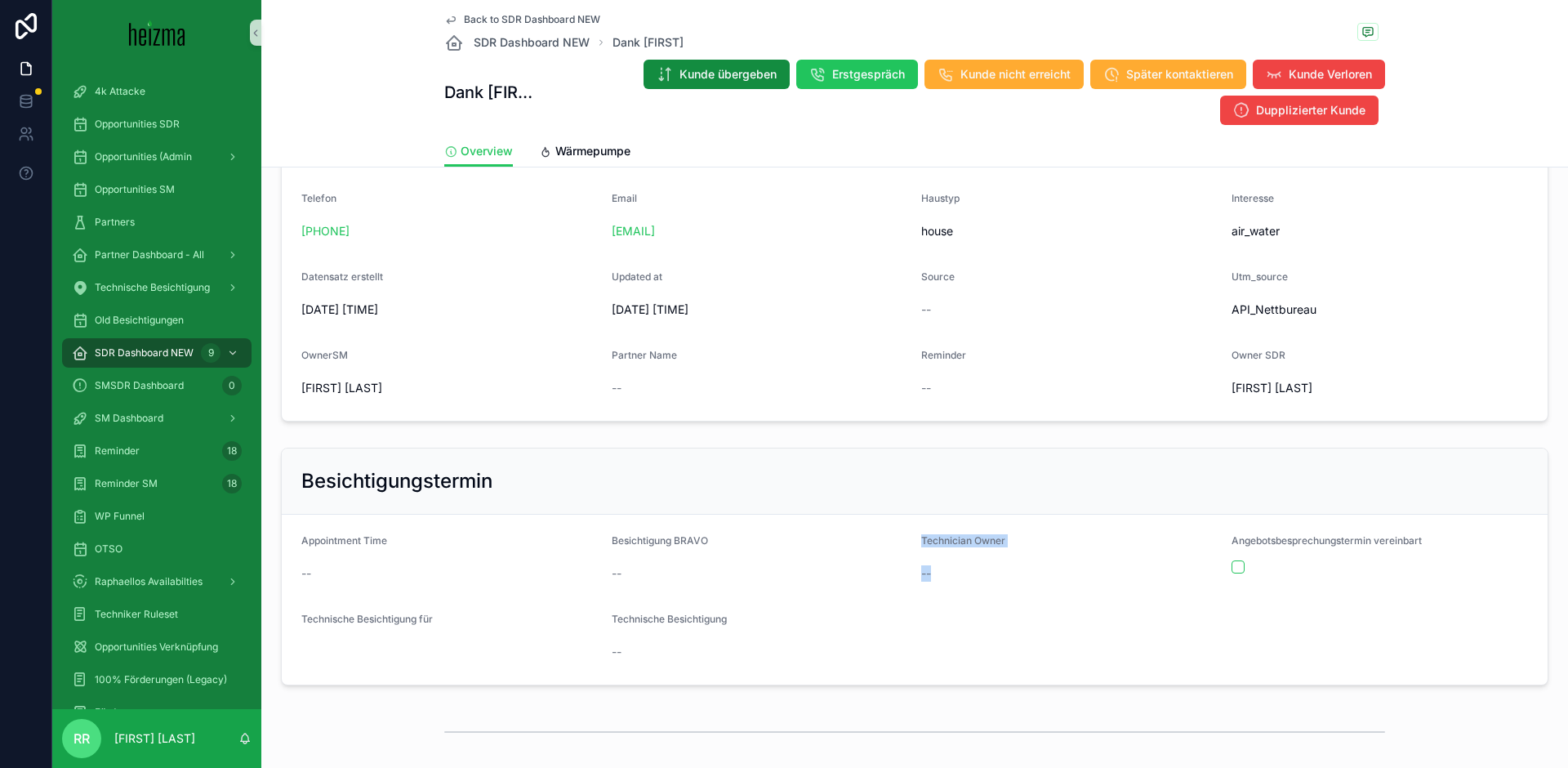 drag, startPoint x: 924, startPoint y: 541, endPoint x: 951, endPoint y: 572, distance: 41.10961 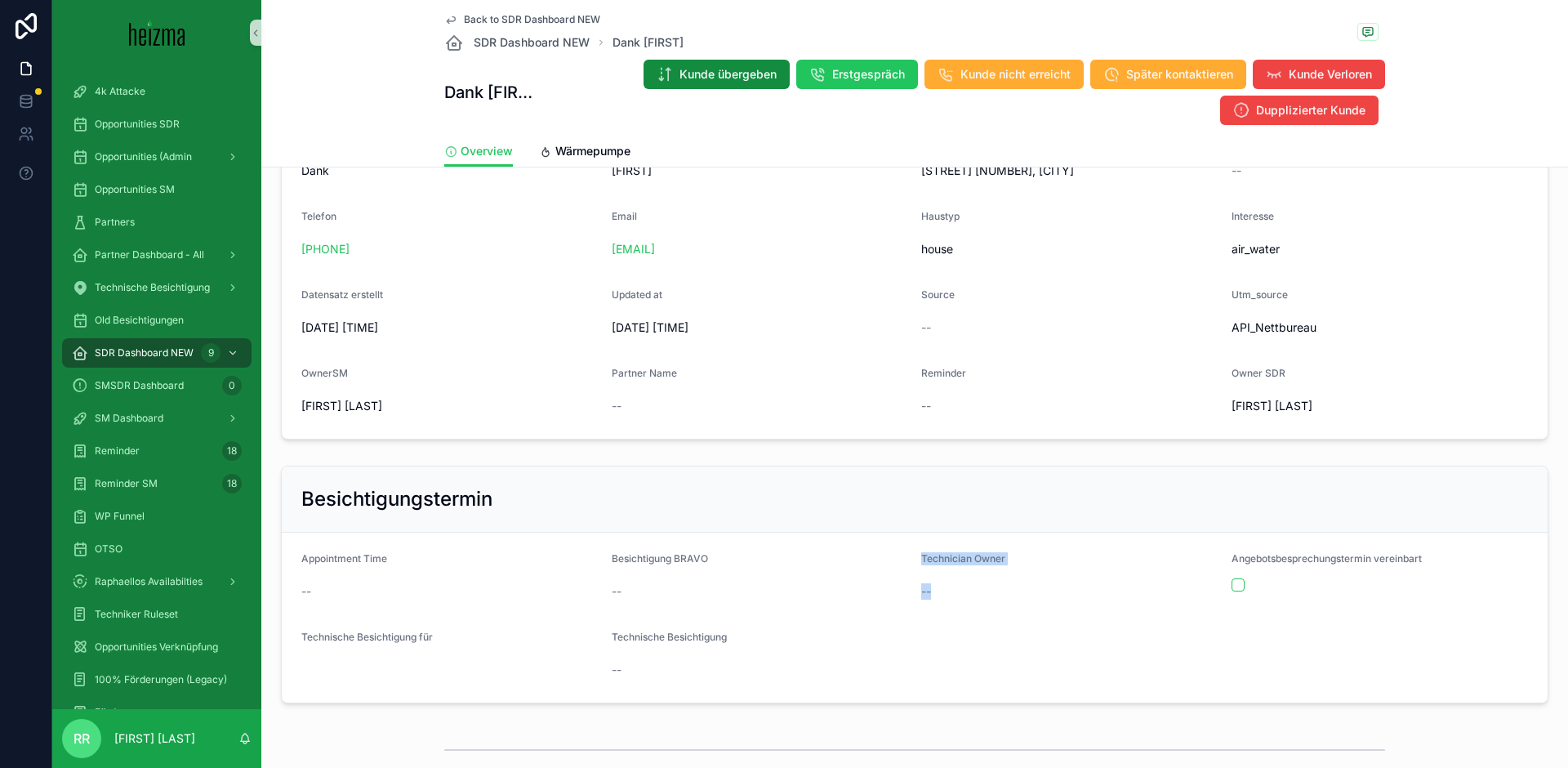 scroll, scrollTop: 310, scrollLeft: 0, axis: vertical 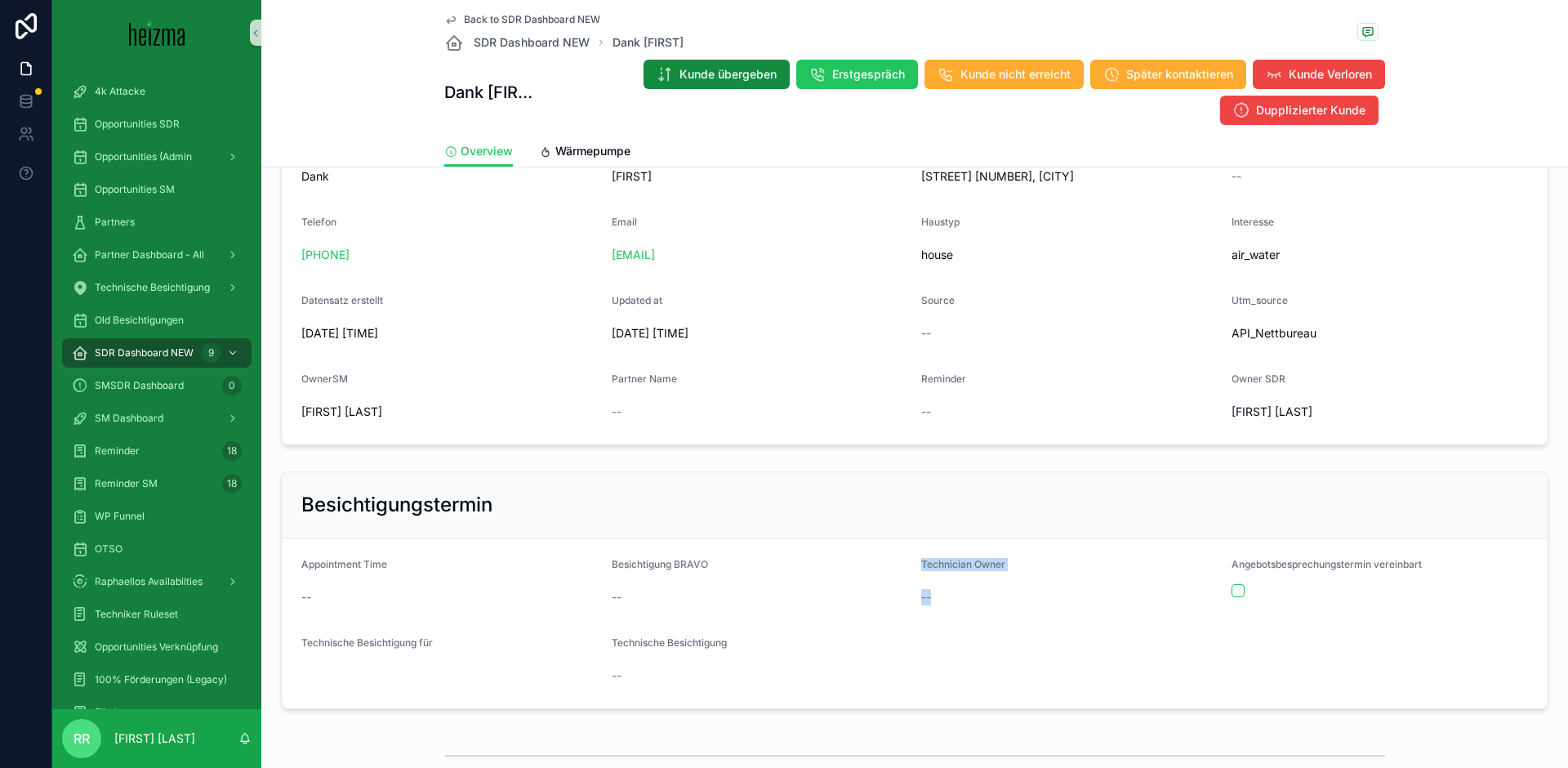click on "[FIRST] [LAST]" at bounding box center (341, 412) 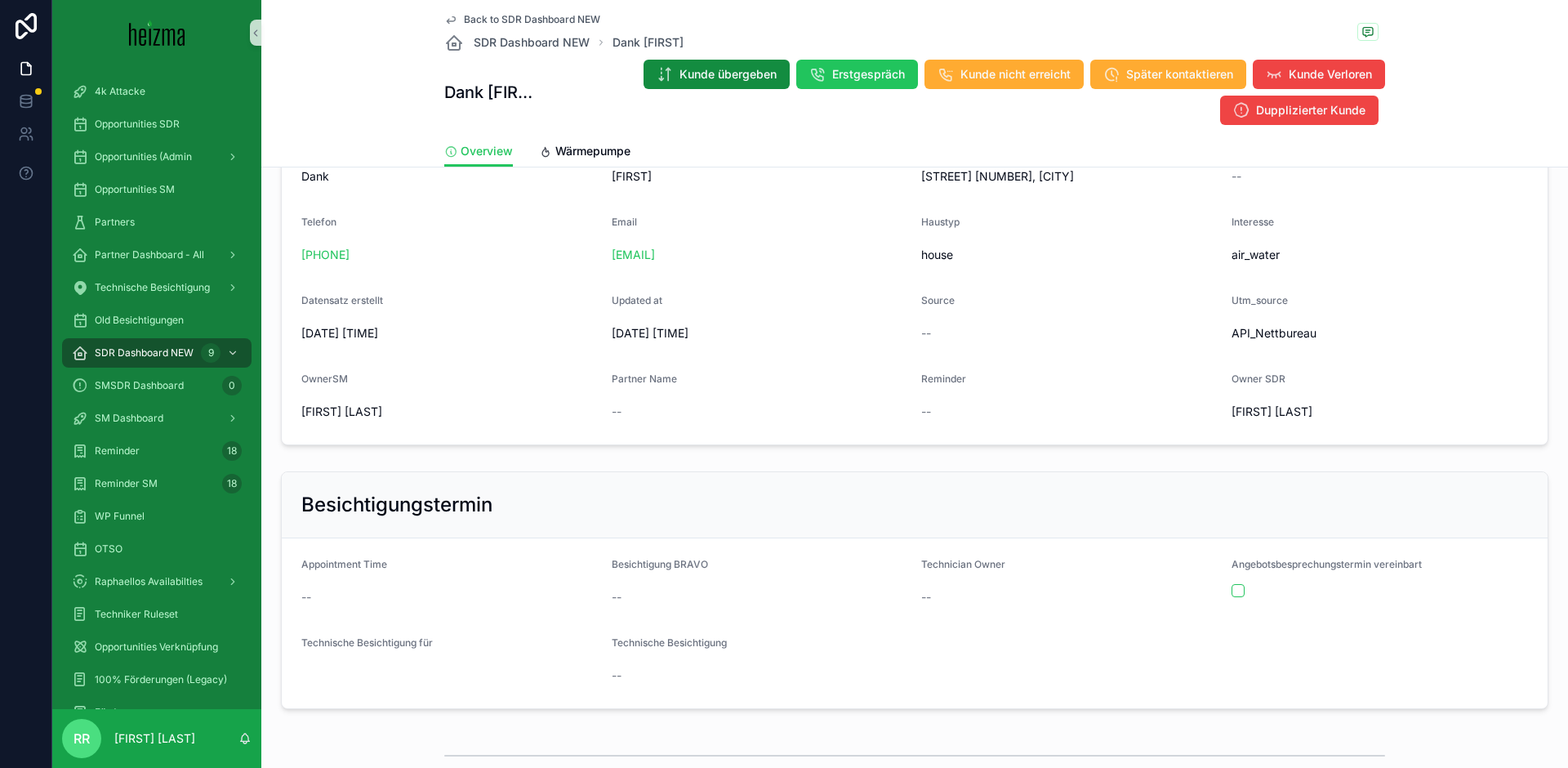 click on "[FIRST] [LAST]" at bounding box center (341, 412) 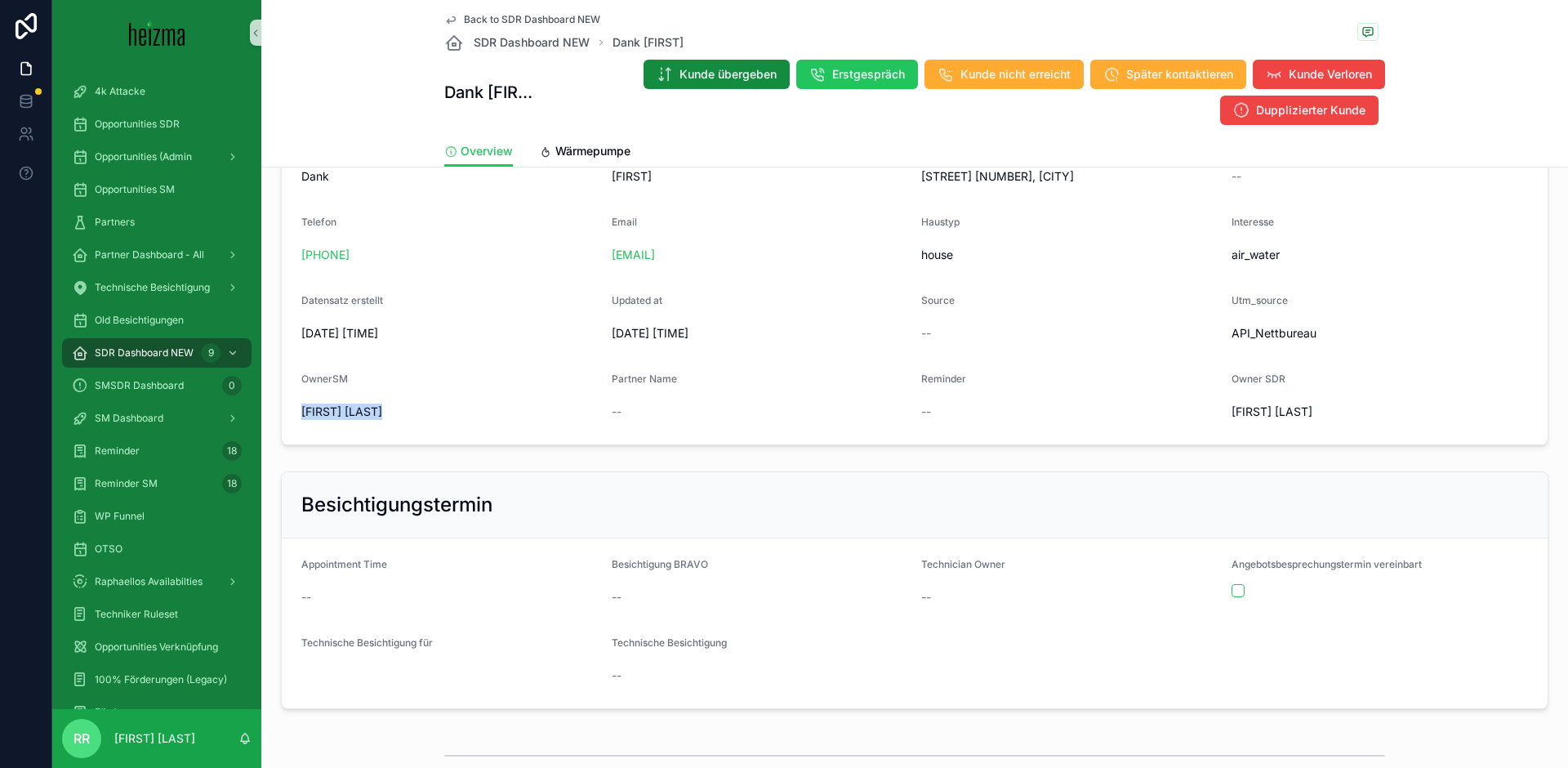click on "[FIRST] [LAST]" at bounding box center (341, 412) 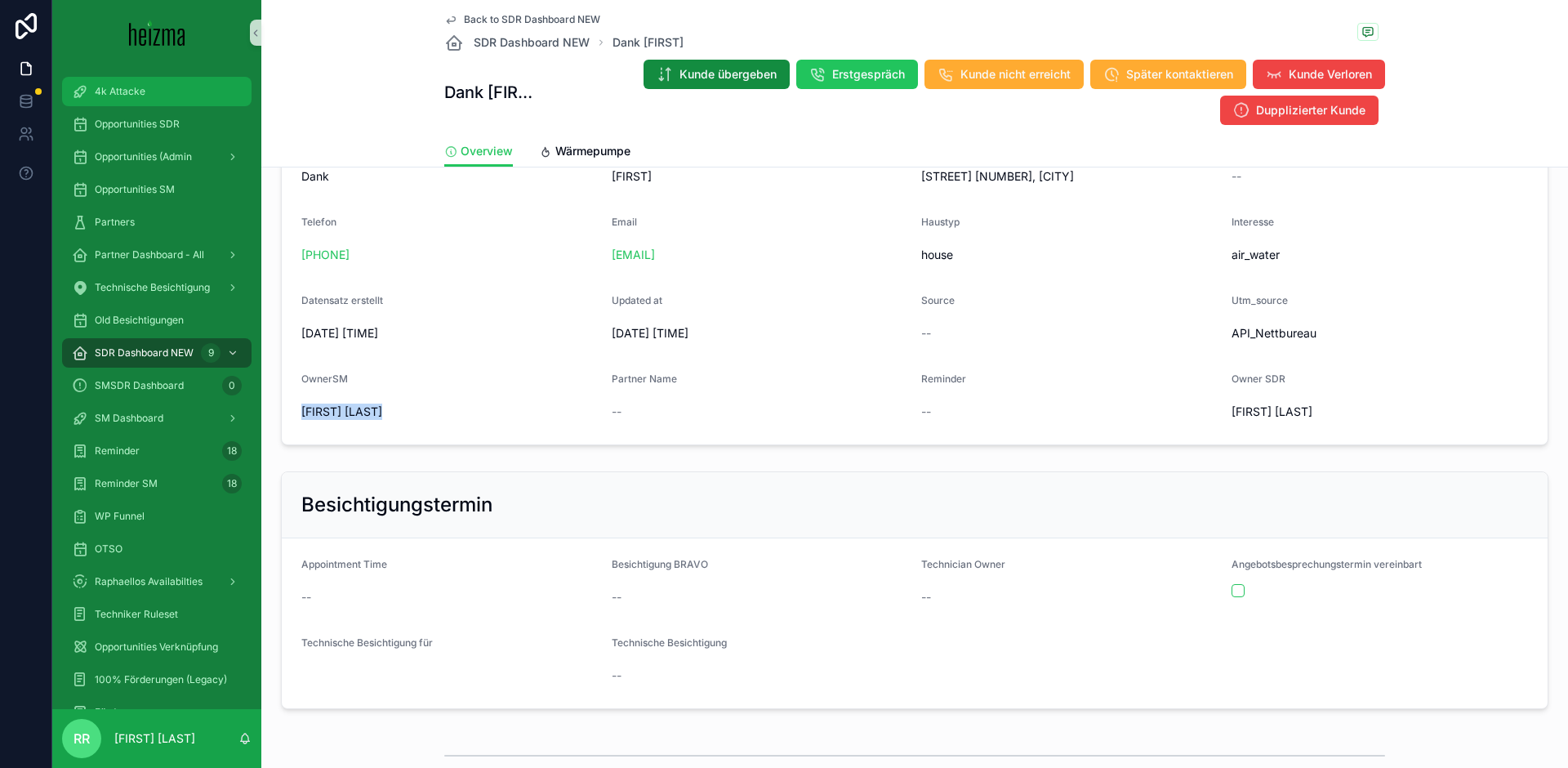 click on "4k Attacke" at bounding box center (157, 92) 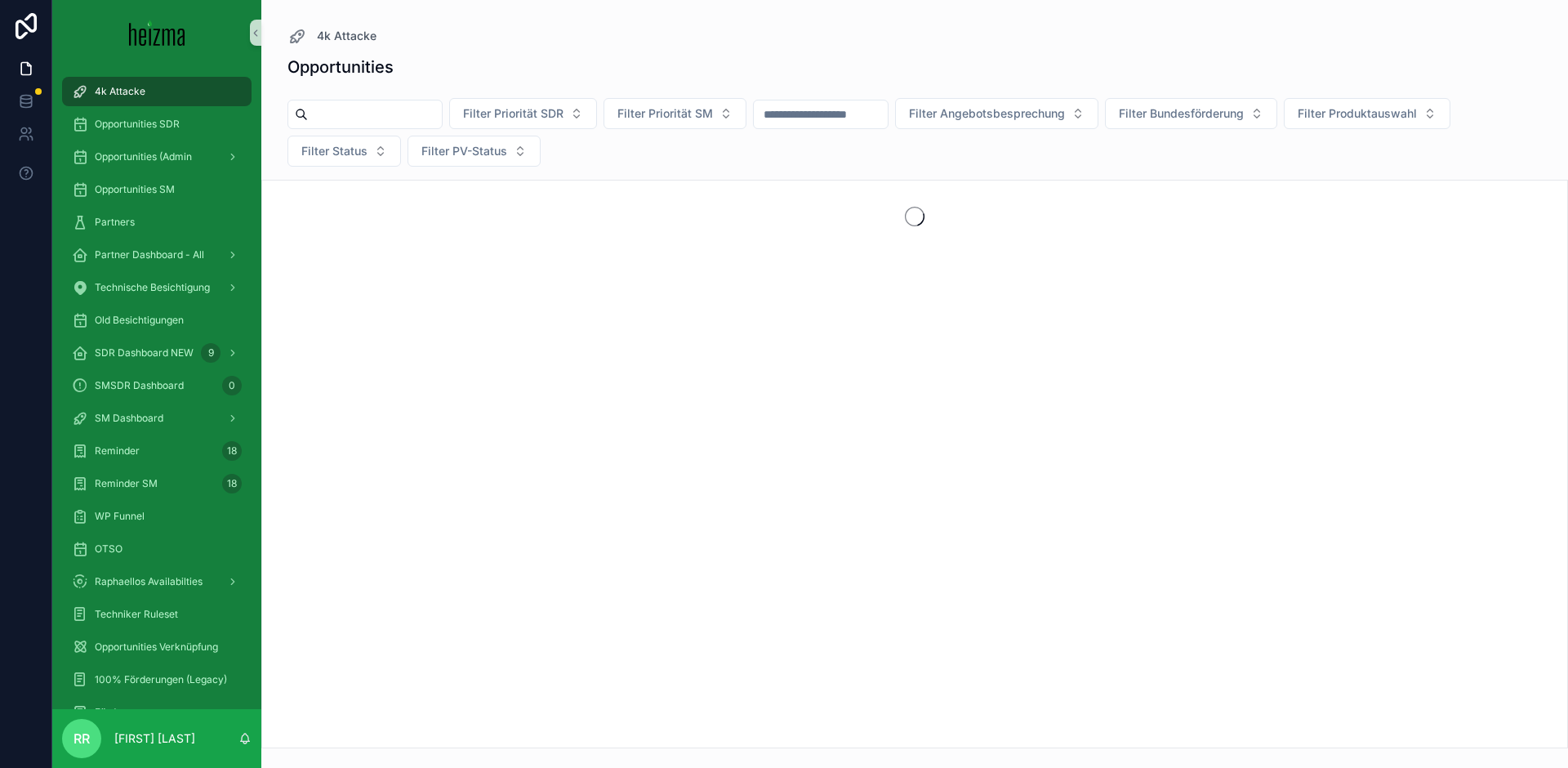 scroll, scrollTop: 0, scrollLeft: 0, axis: both 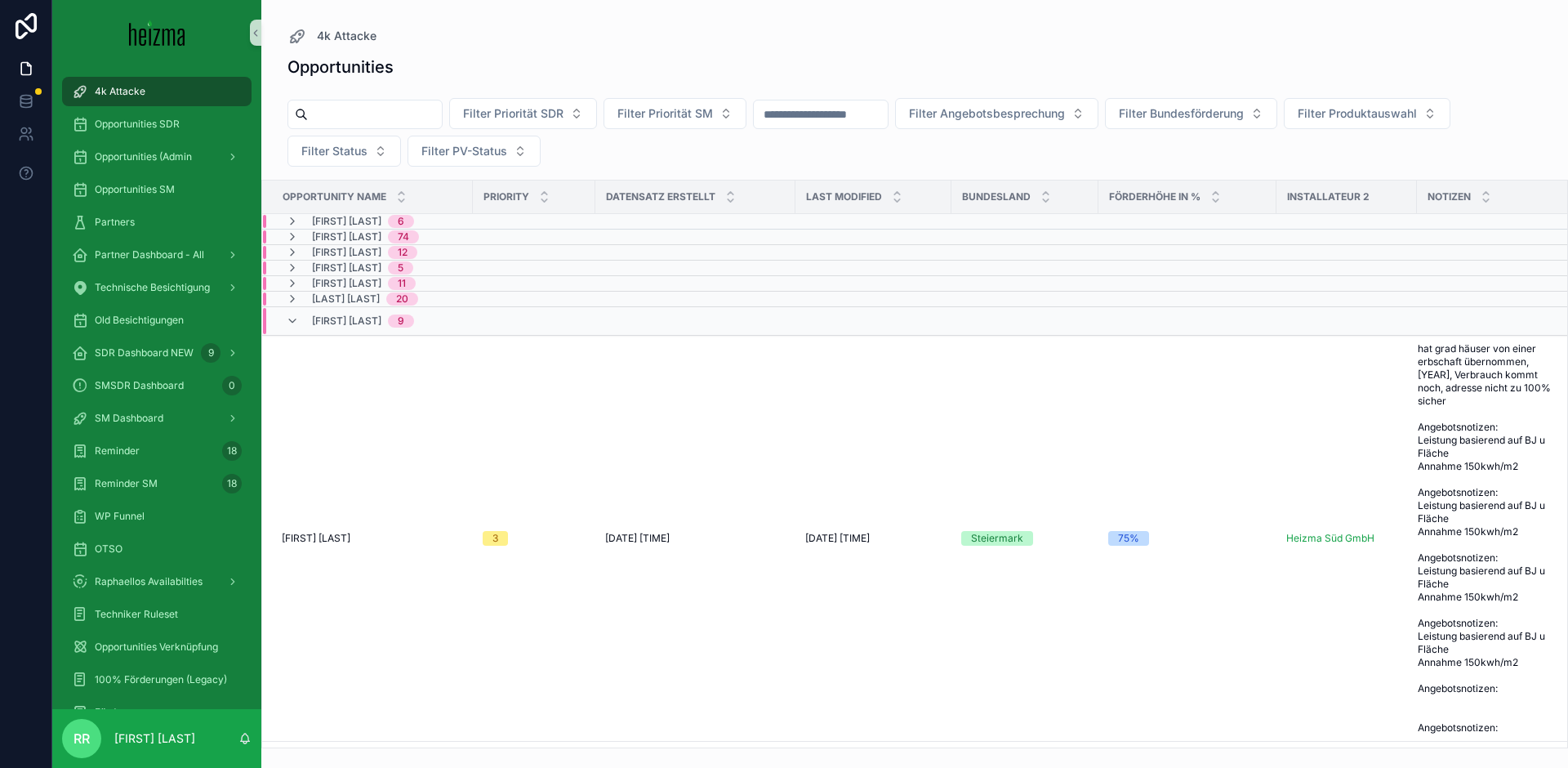 click on "[FIRST] [LAST]" at bounding box center (346, 321) 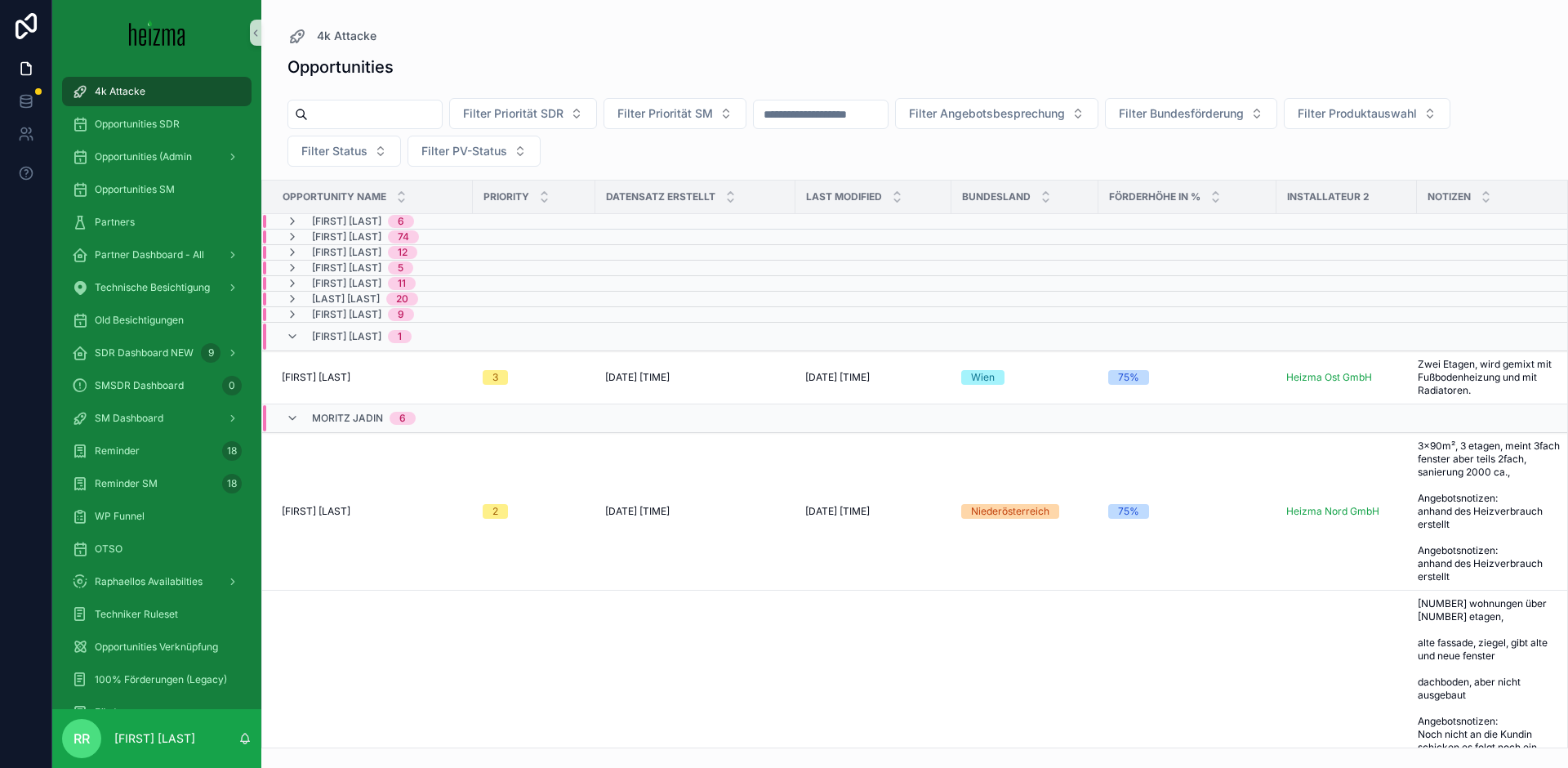 click on "[FIRST] [LAST]" at bounding box center [346, 337] 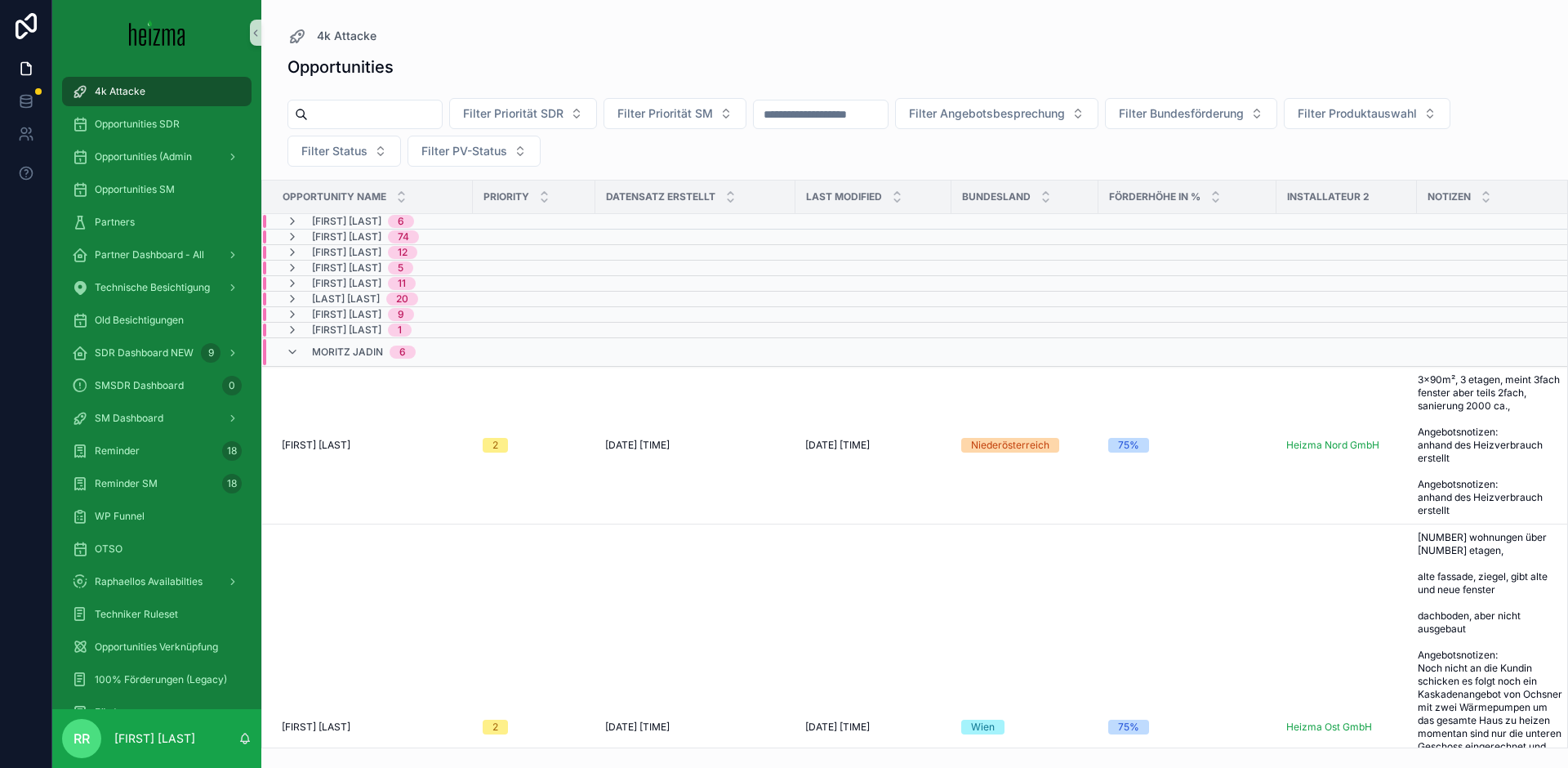 click on "[FIRST] [LAST] 6" at bounding box center [363, 352] 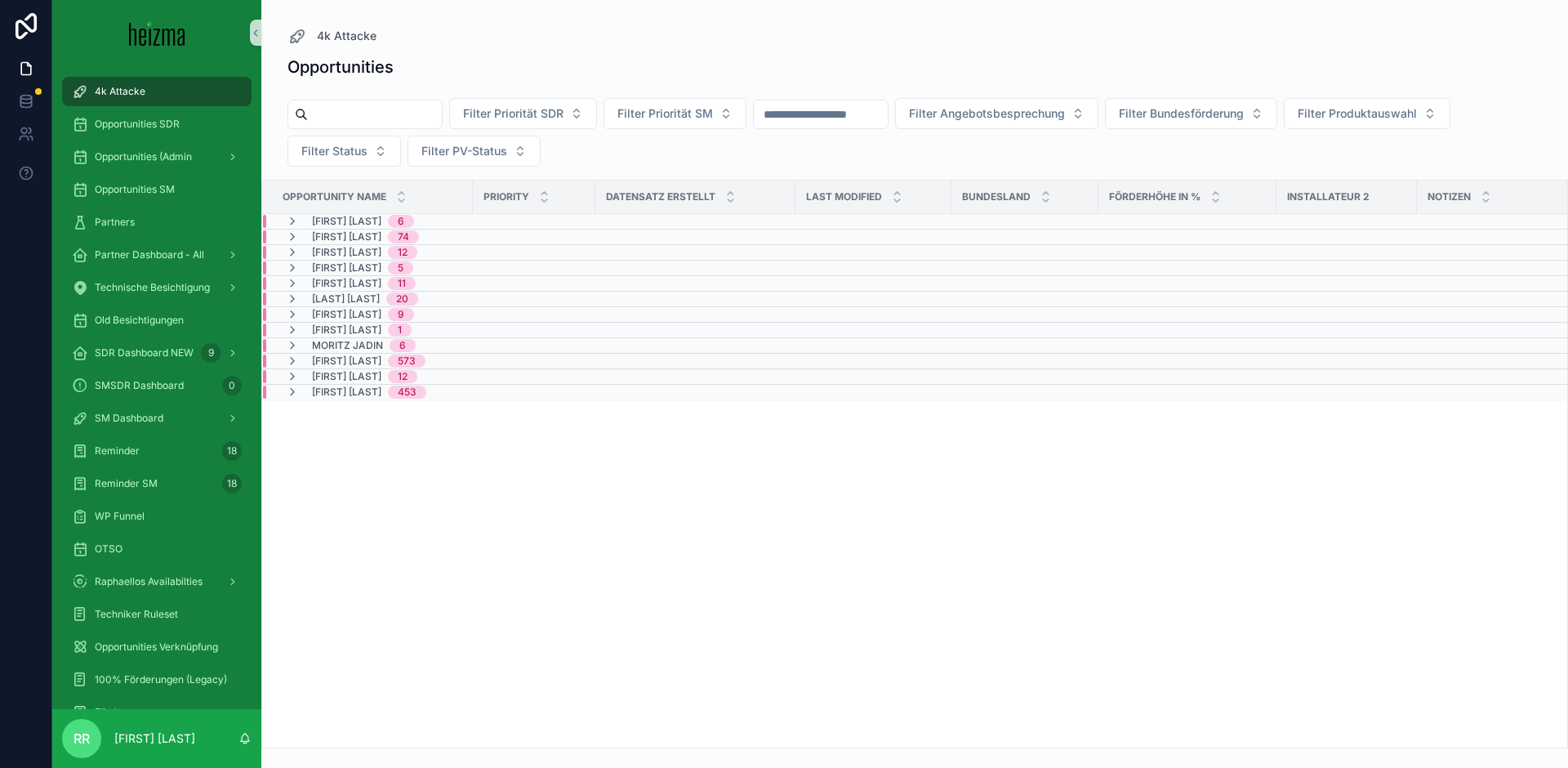 click on "[FIRST] [LAST]" at bounding box center [346, 392] 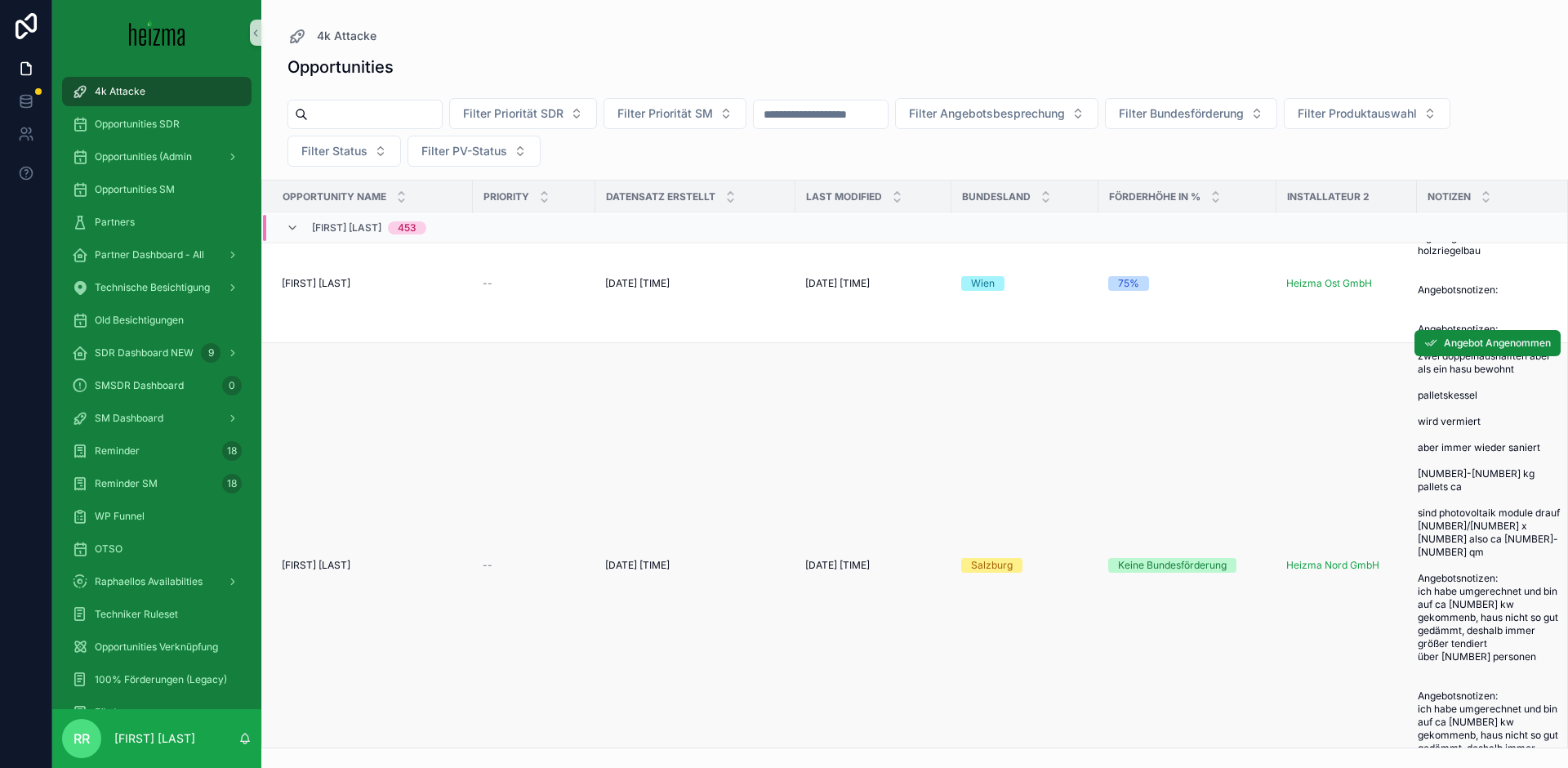 scroll, scrollTop: 0, scrollLeft: 0, axis: both 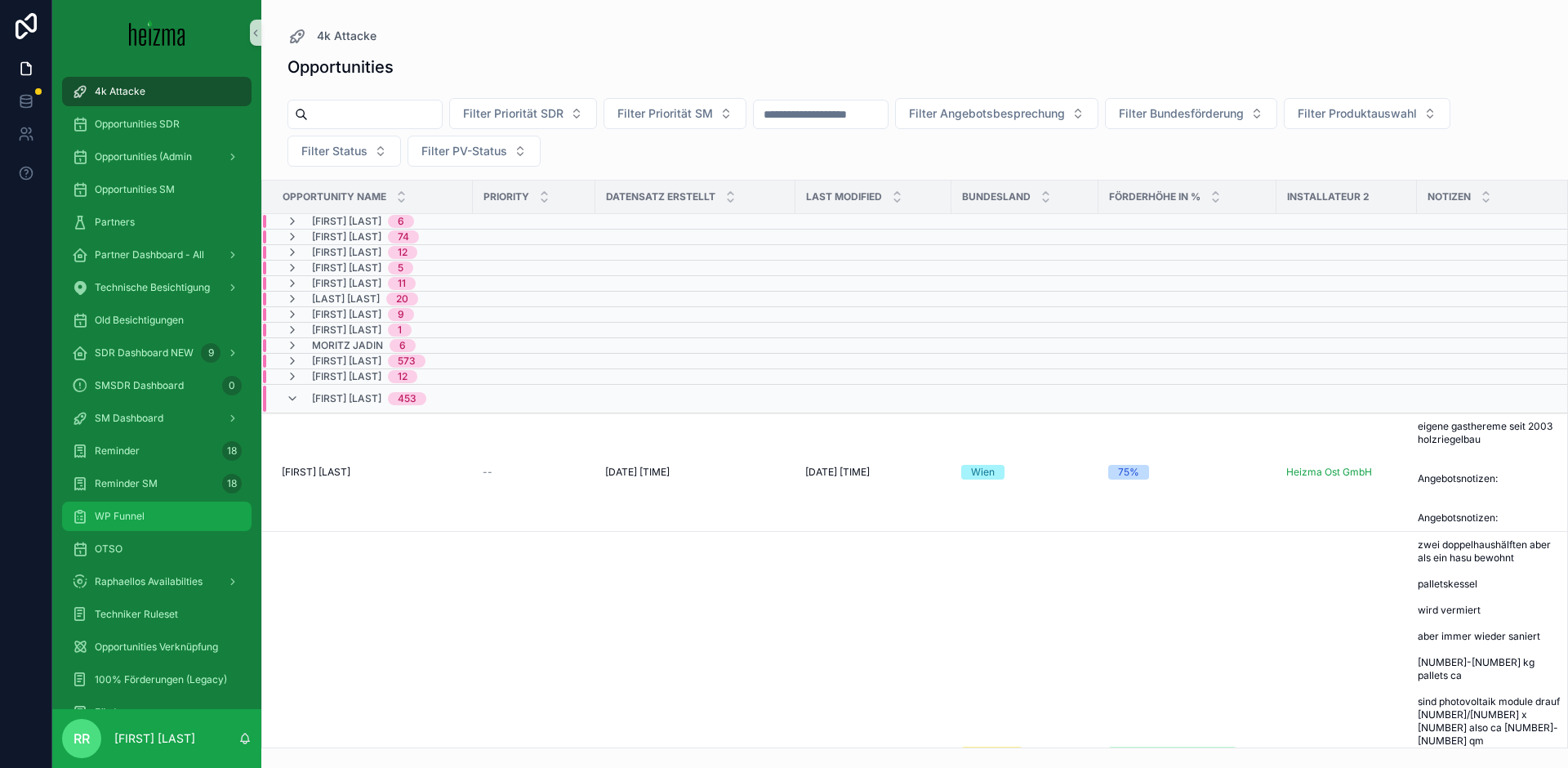 click on "WP Funnel" at bounding box center [119, 516] 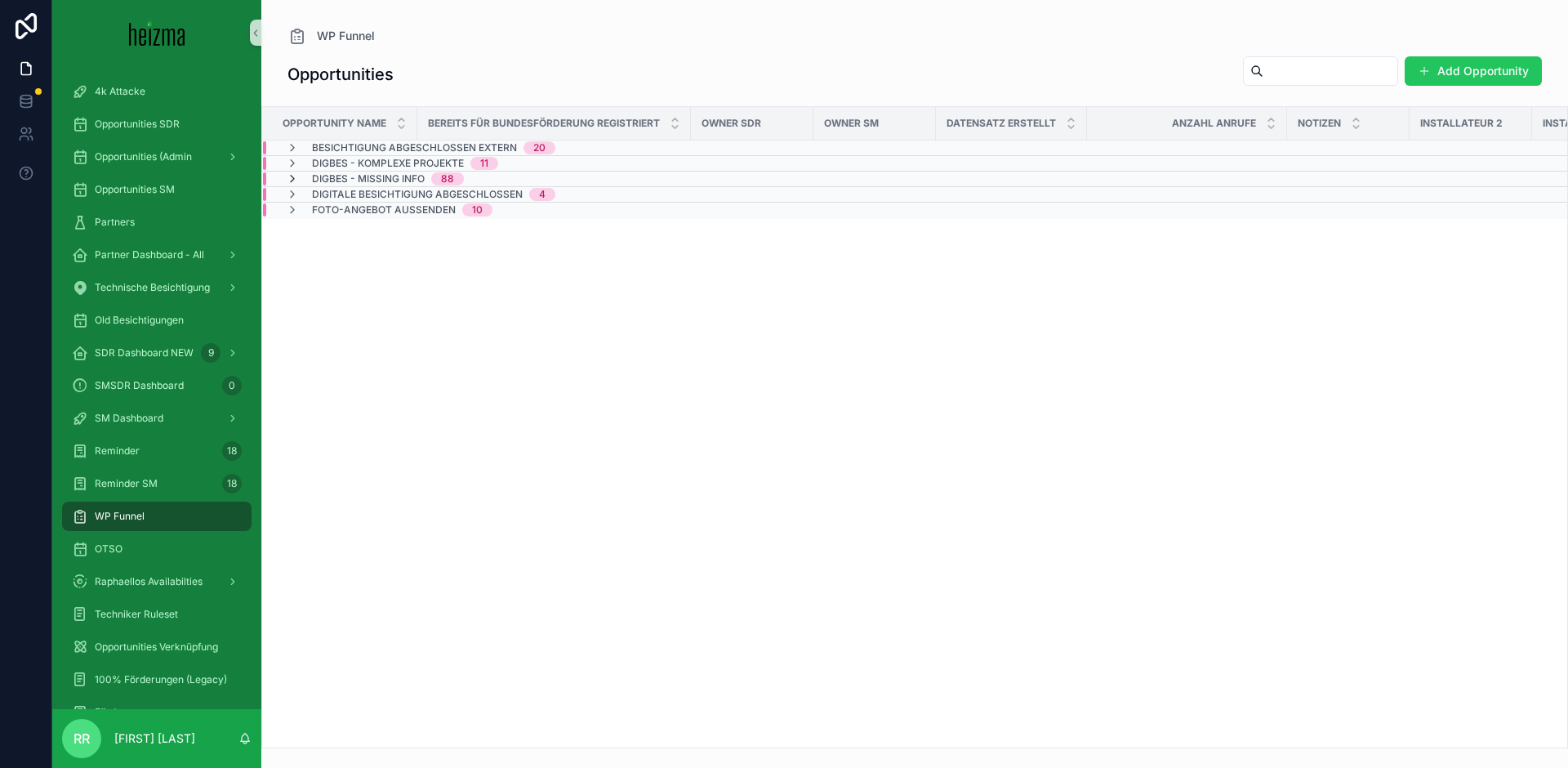 click at bounding box center [292, 179] 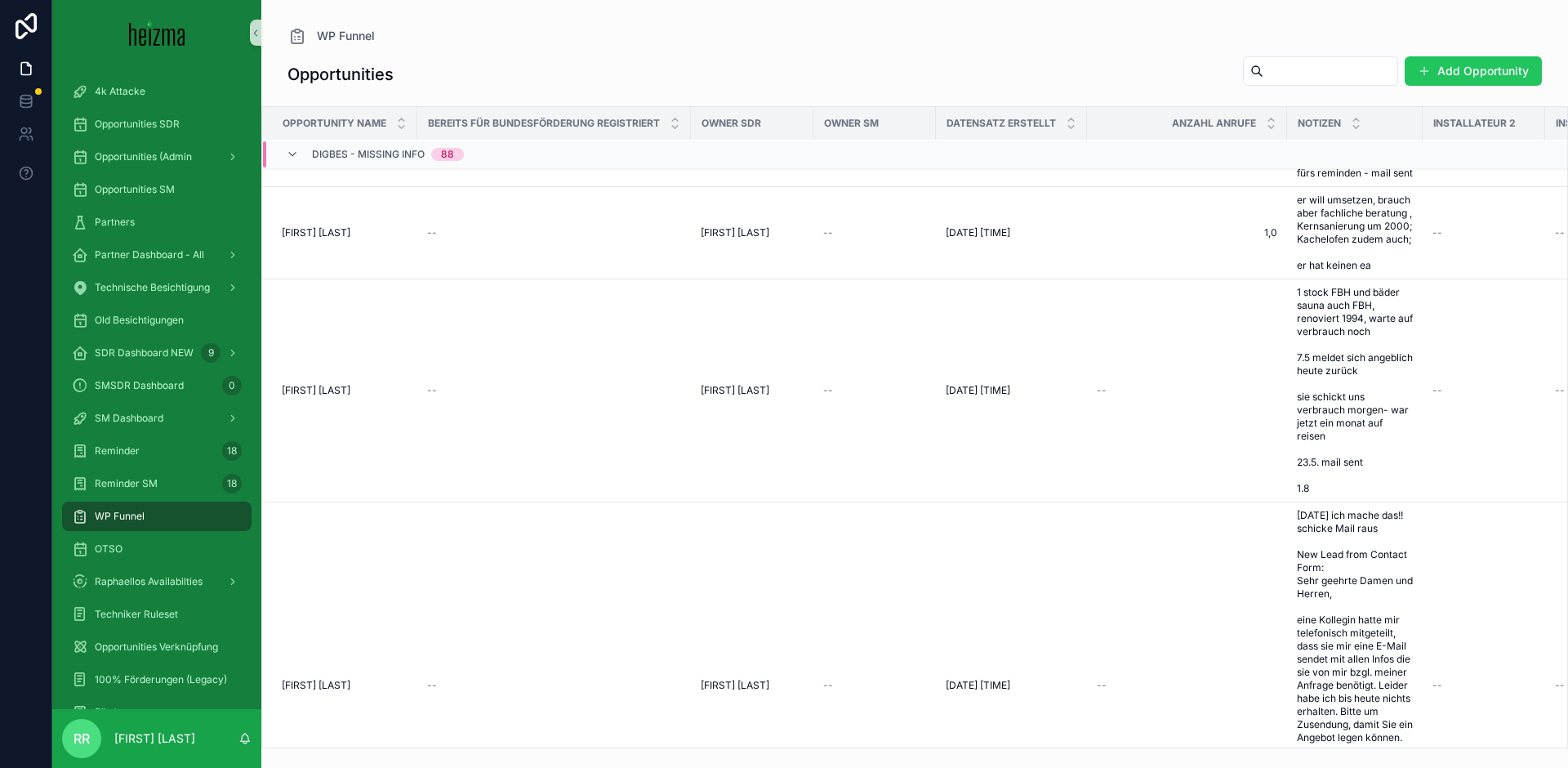 scroll, scrollTop: 7852, scrollLeft: 0, axis: vertical 